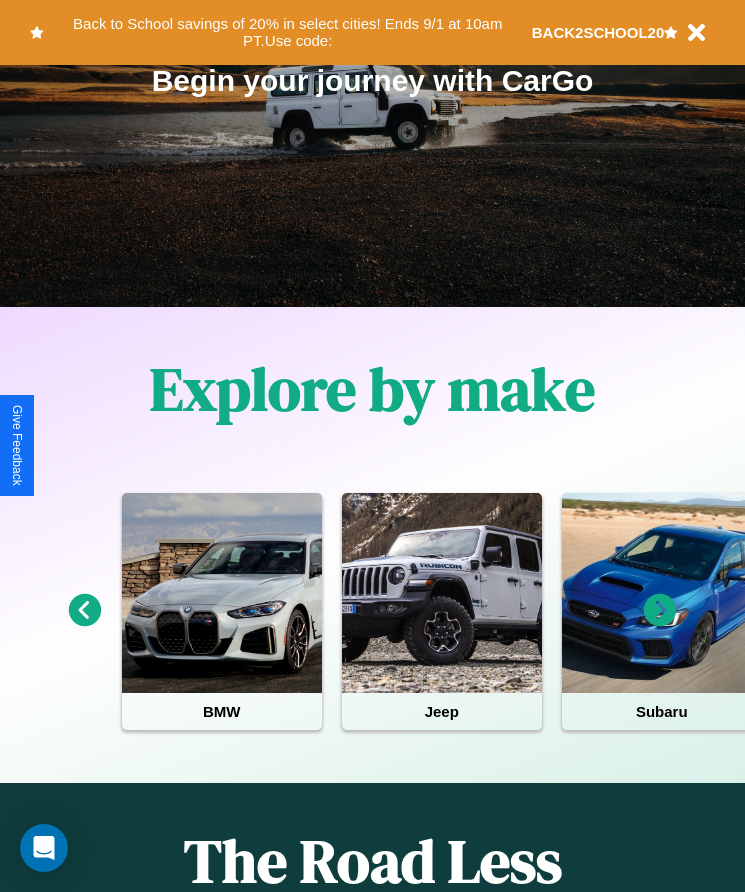 scroll, scrollTop: 334, scrollLeft: 0, axis: vertical 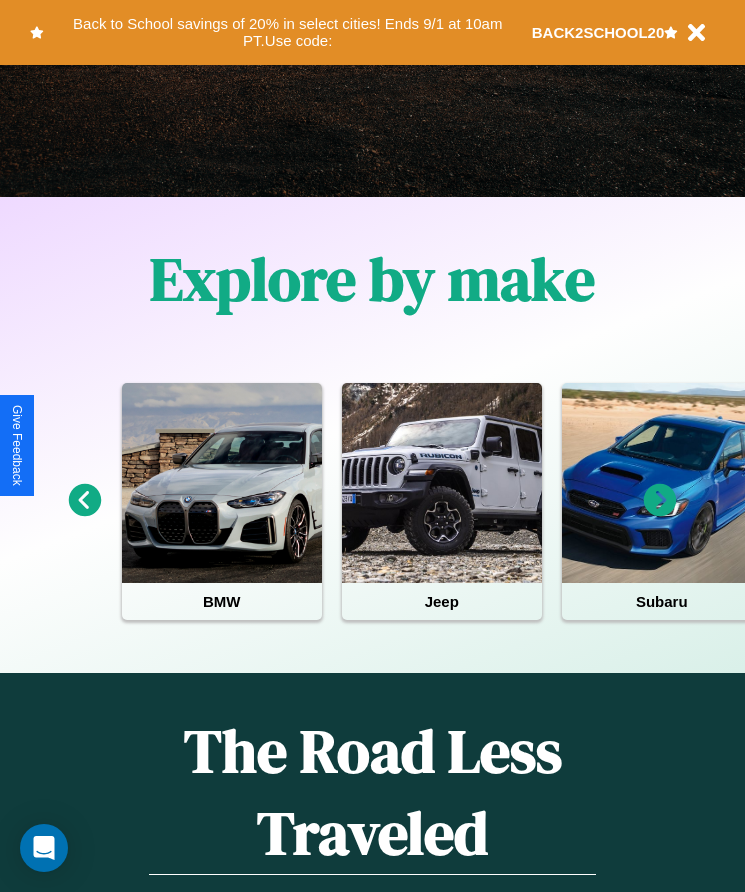 click 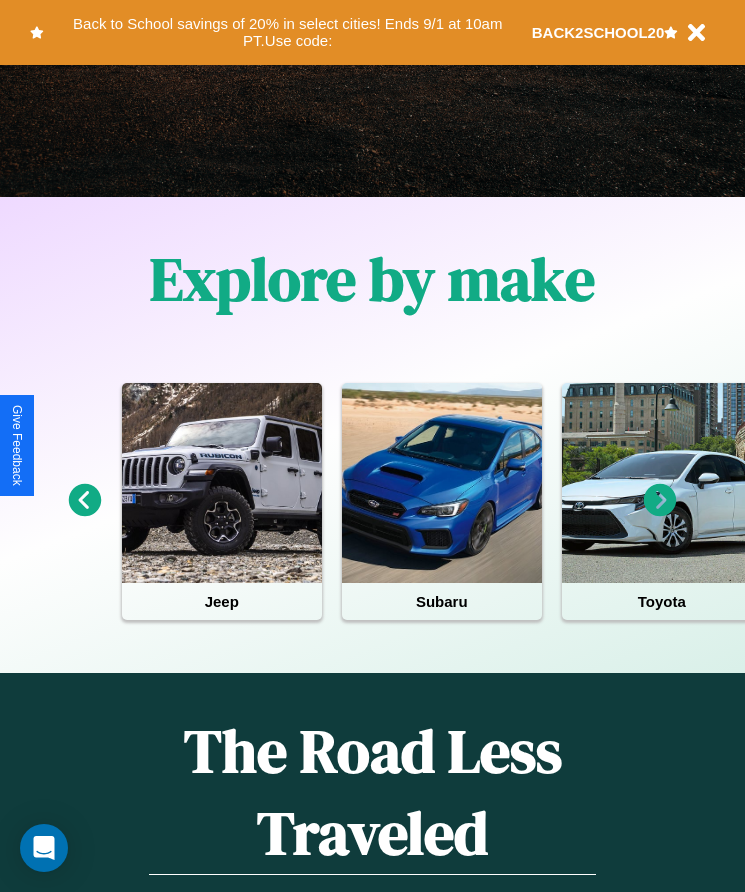 click 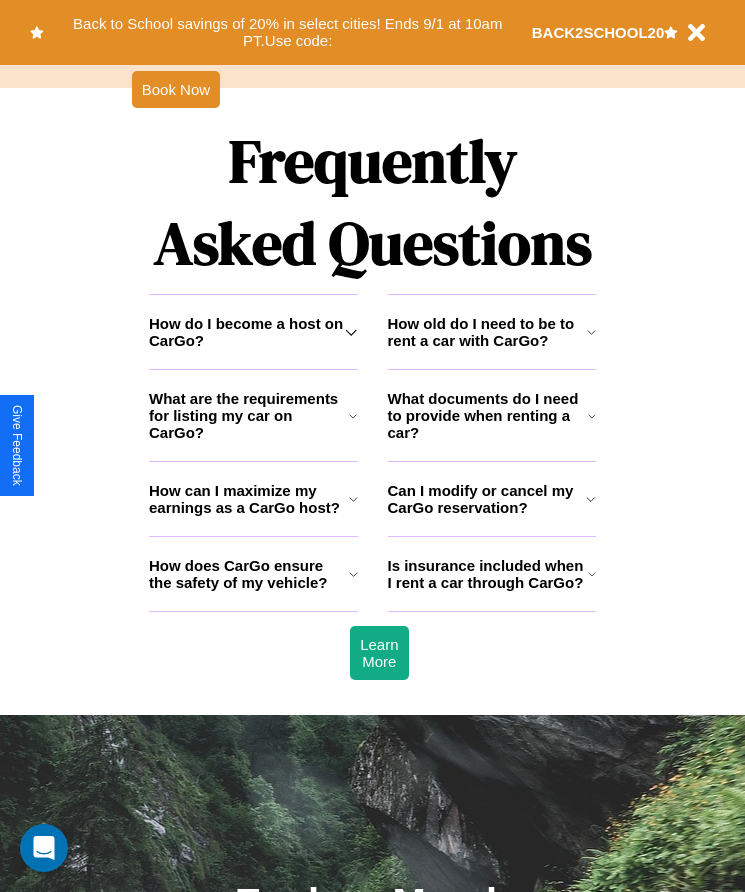 scroll, scrollTop: 2608, scrollLeft: 0, axis: vertical 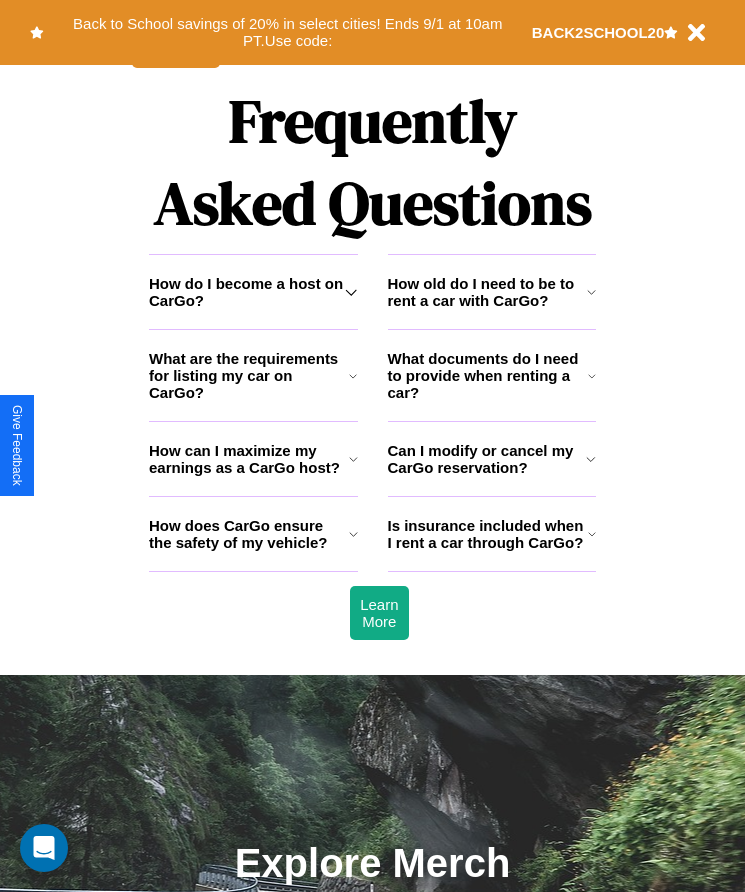 click 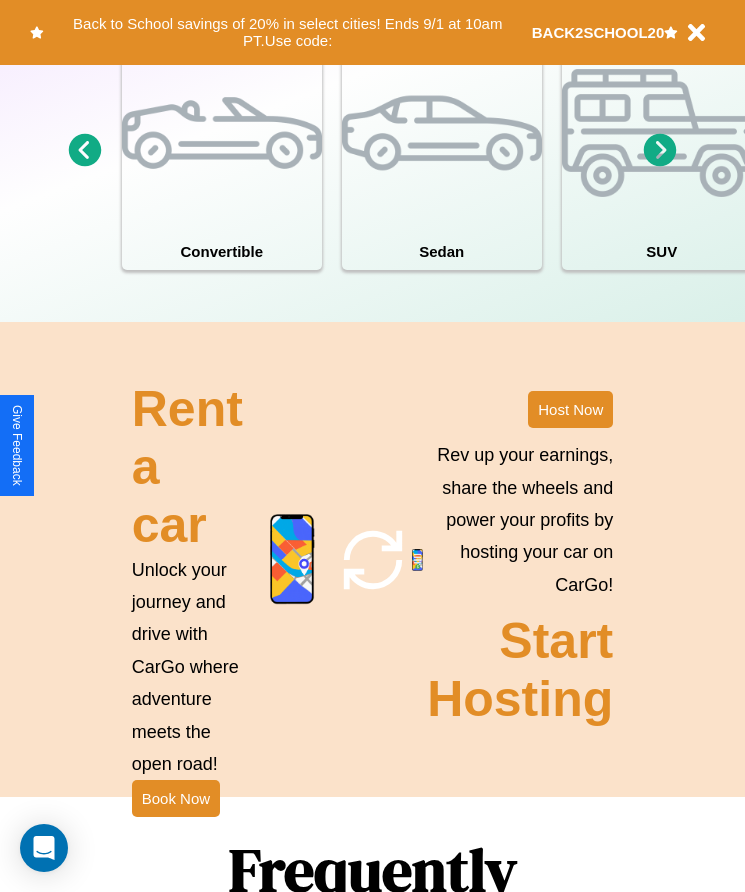 scroll, scrollTop: 1855, scrollLeft: 0, axis: vertical 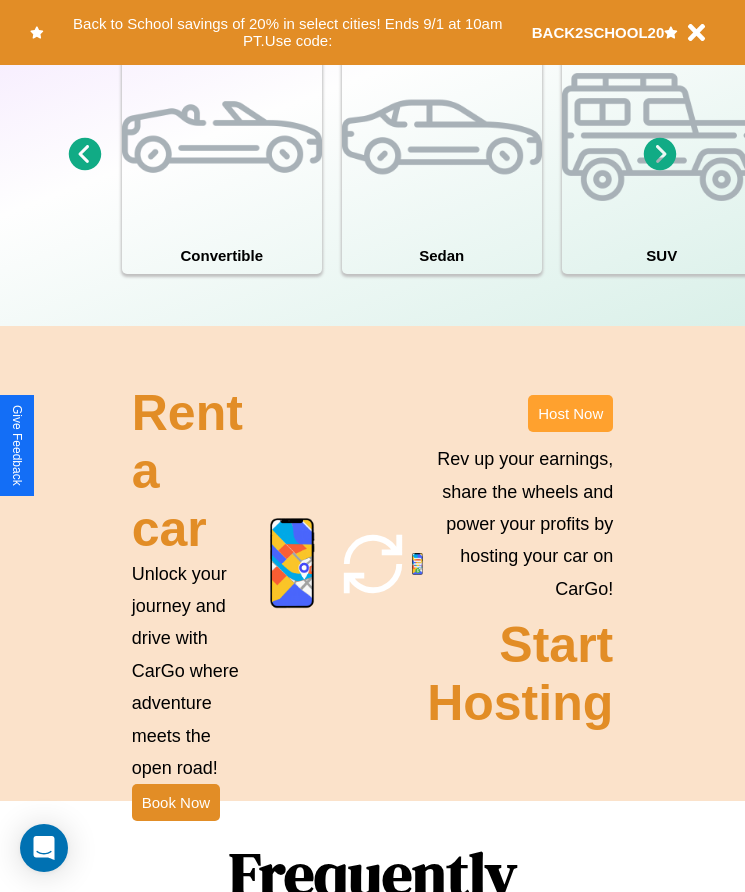 click on "Host Now" at bounding box center (570, 413) 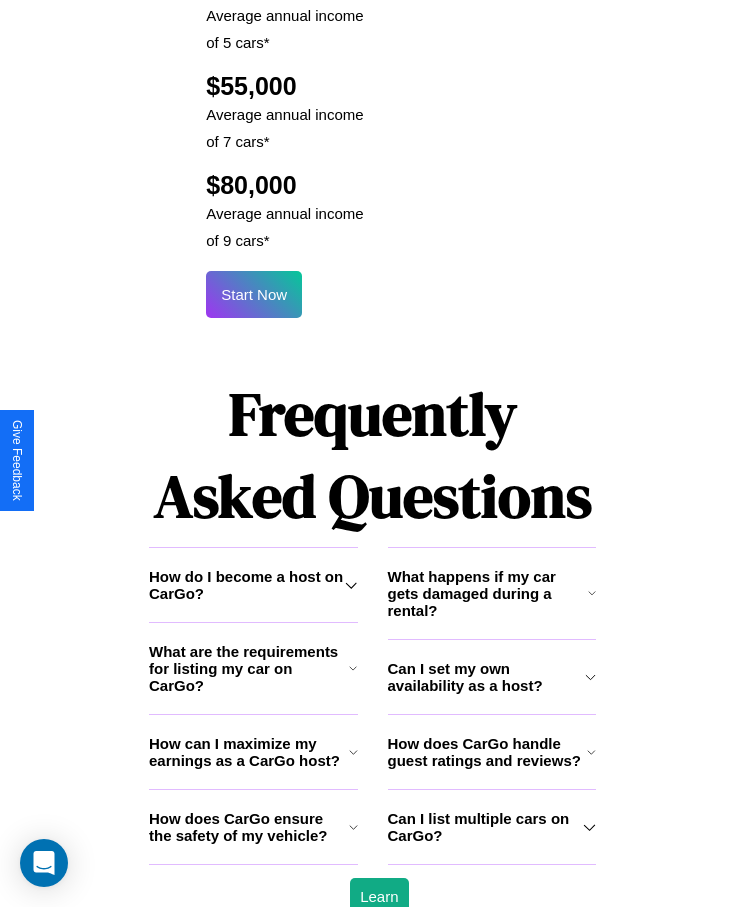 scroll, scrollTop: 2638, scrollLeft: 0, axis: vertical 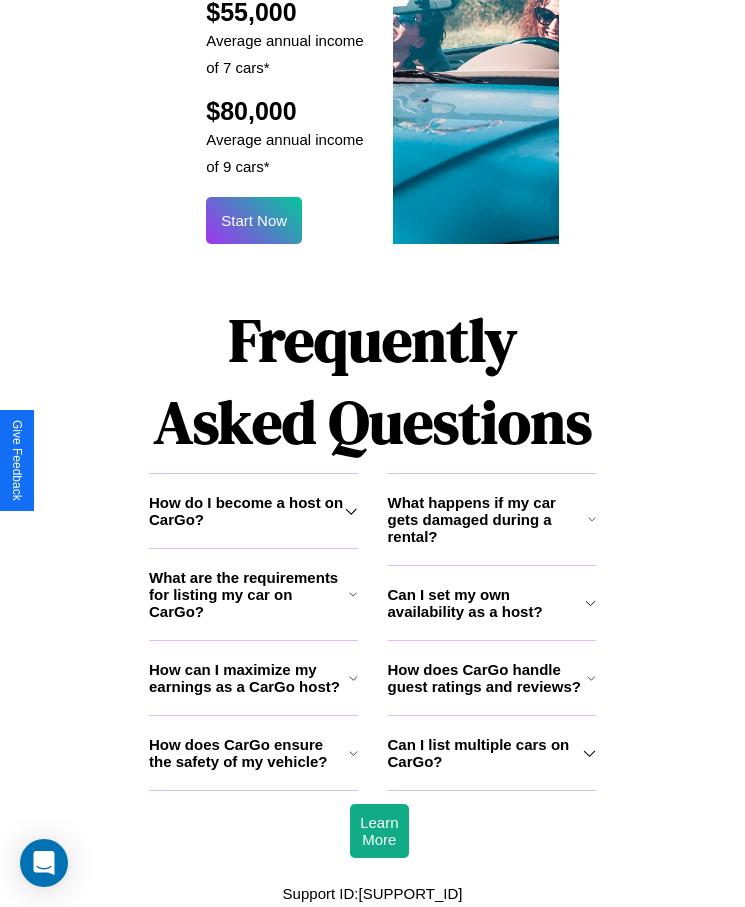 click 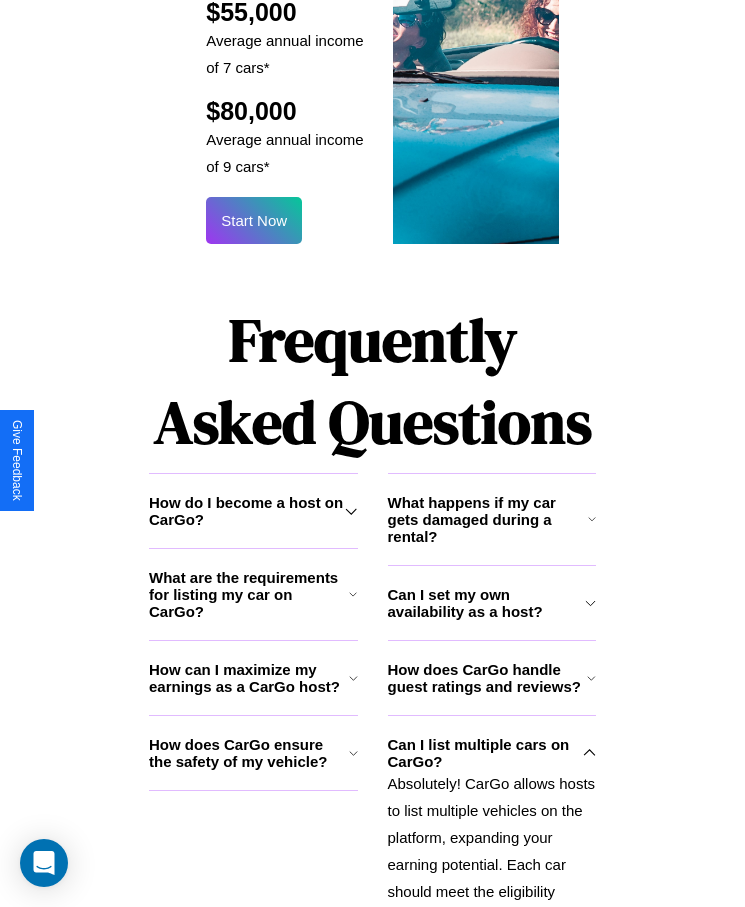 click 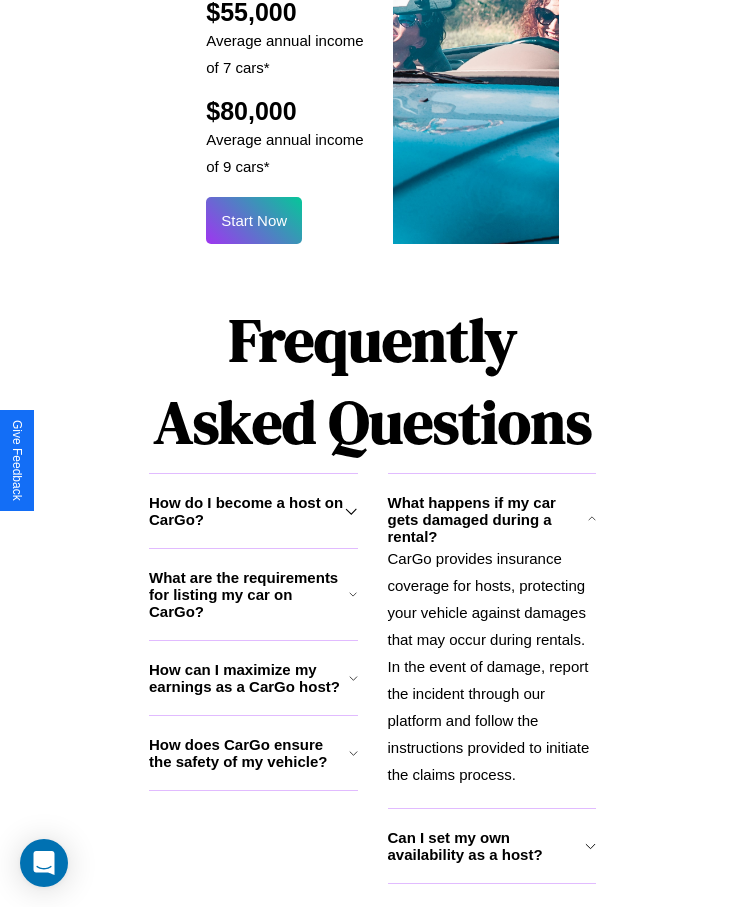 click on "How does CarGo handle guest ratings and reviews?" at bounding box center (492, 920) 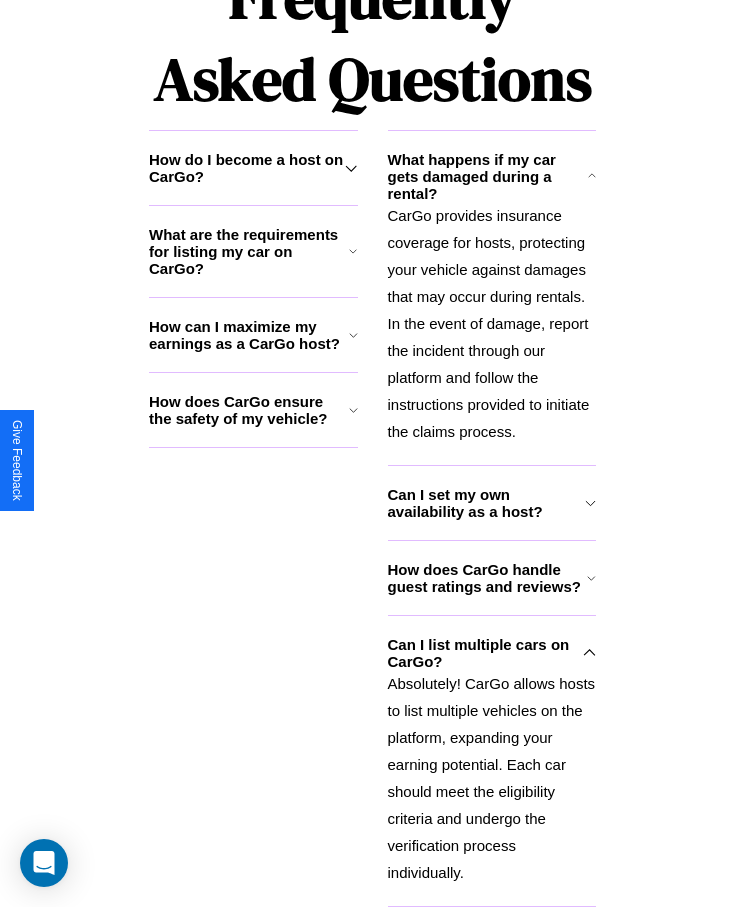click on "Absolutely! CarGo allows hosts to list multiple vehicles on the platform, expanding your earning potential. Each car should meet the eligibility criteria and undergo the verification process individually." at bounding box center [492, 778] 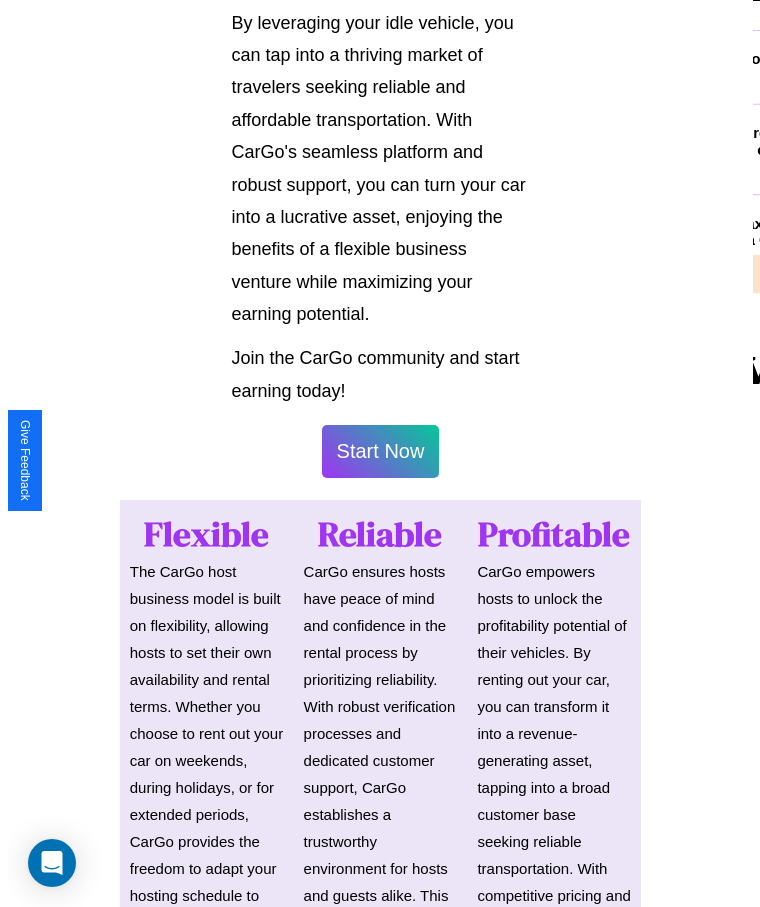 scroll, scrollTop: 1046, scrollLeft: 0, axis: vertical 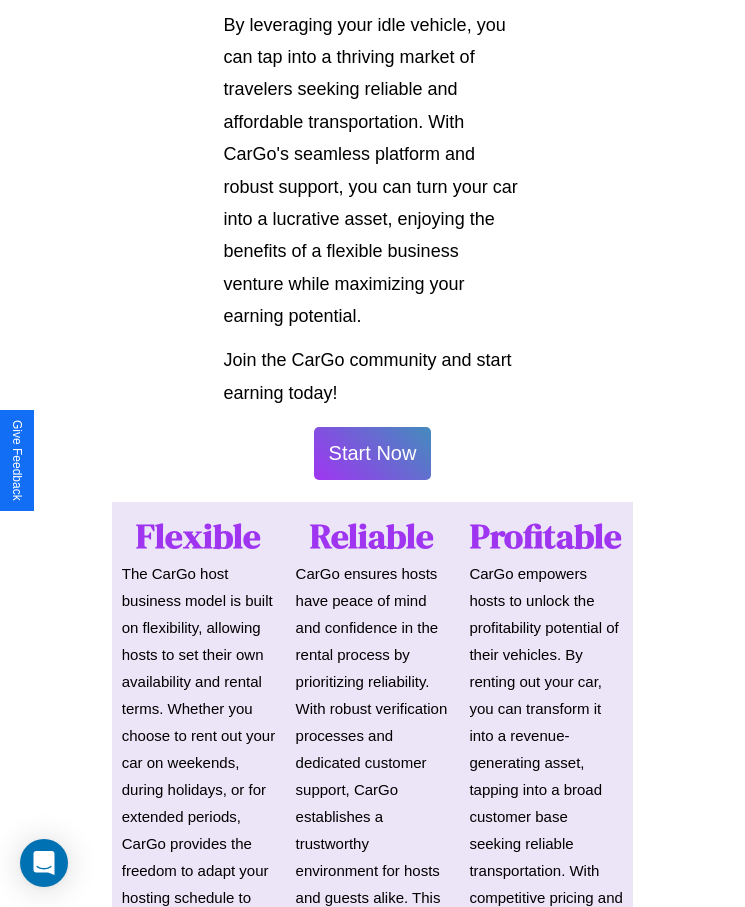 click on "Start Now" at bounding box center (373, 453) 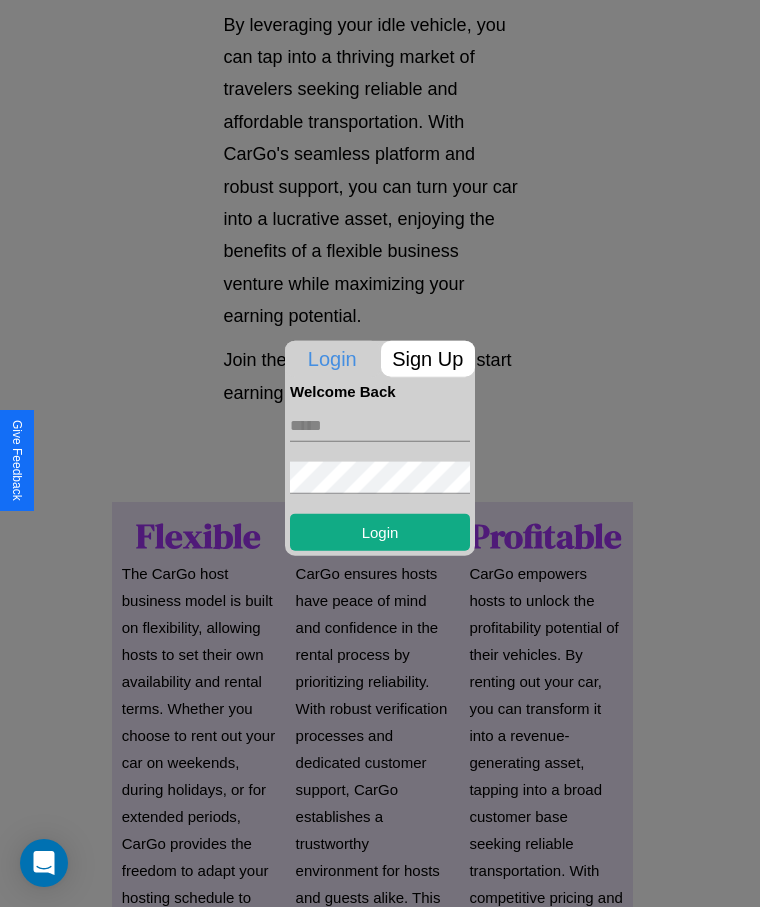 click at bounding box center (380, 425) 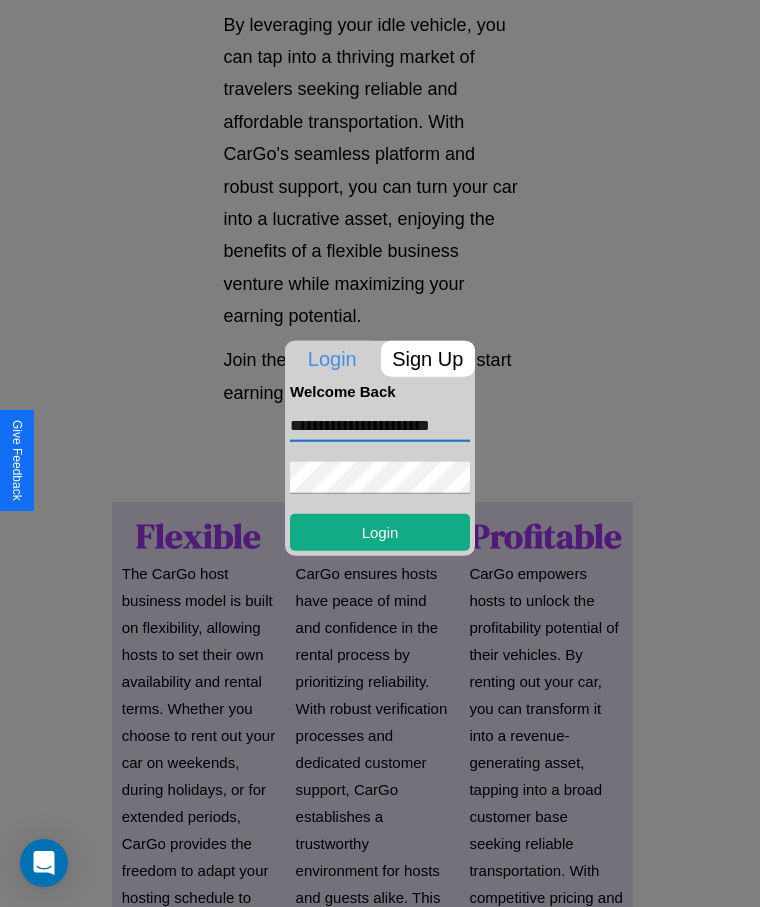 scroll, scrollTop: 0, scrollLeft: 19, axis: horizontal 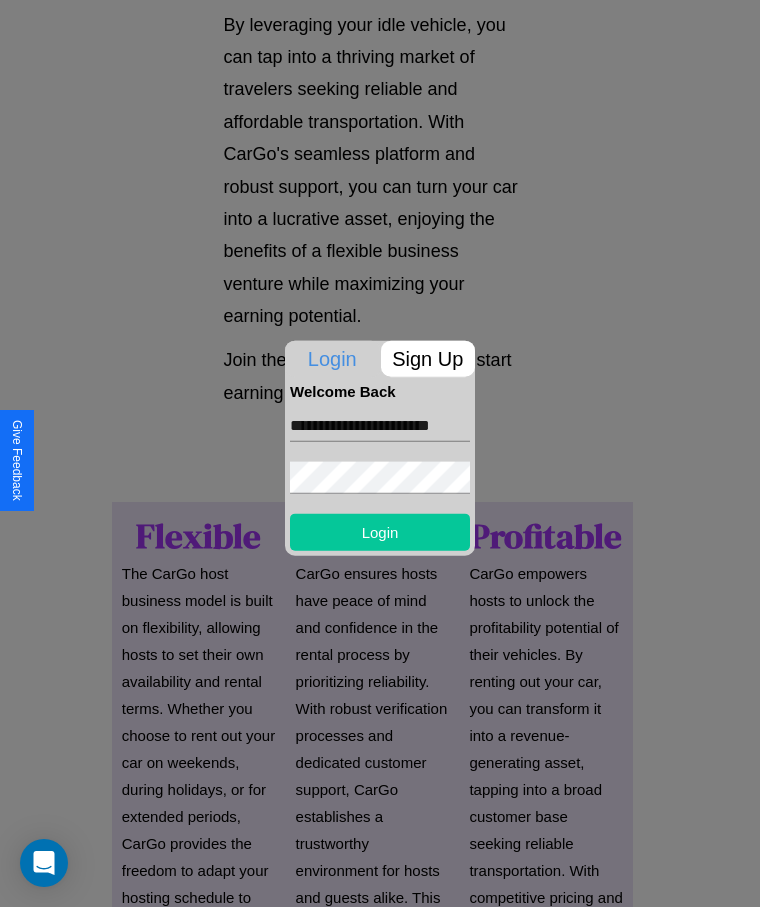 click on "Login" at bounding box center [380, 531] 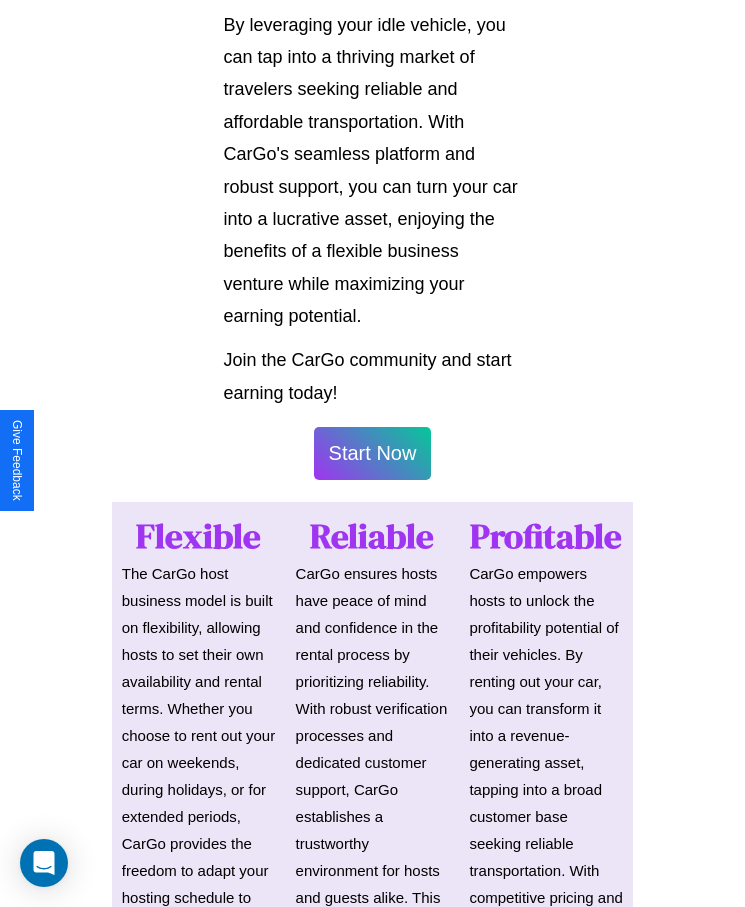 scroll, scrollTop: 1048, scrollLeft: 0, axis: vertical 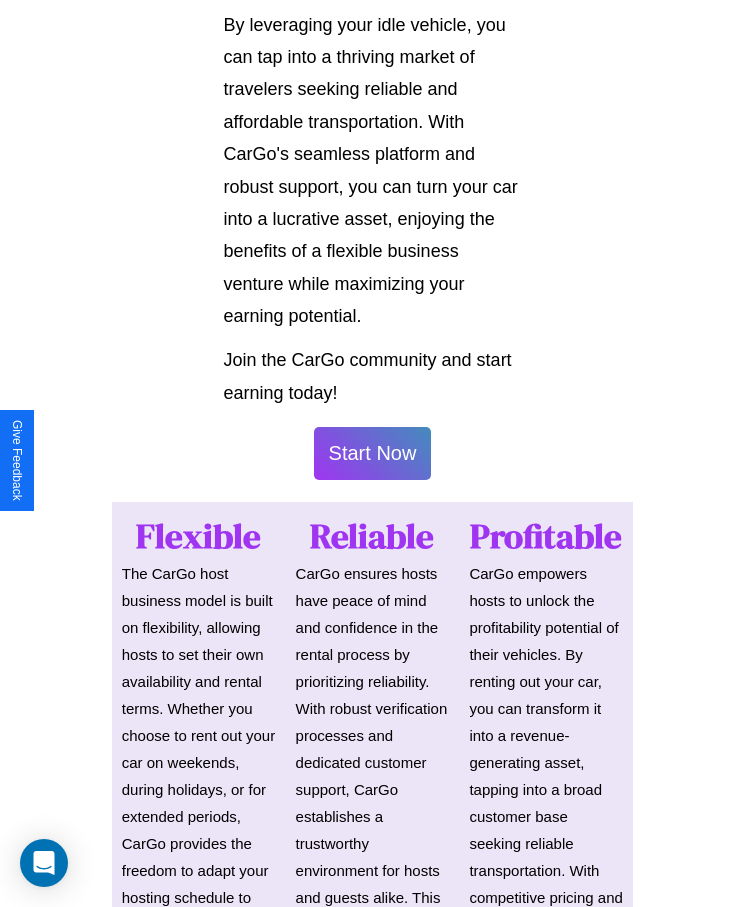click on "Start Now" at bounding box center [373, 453] 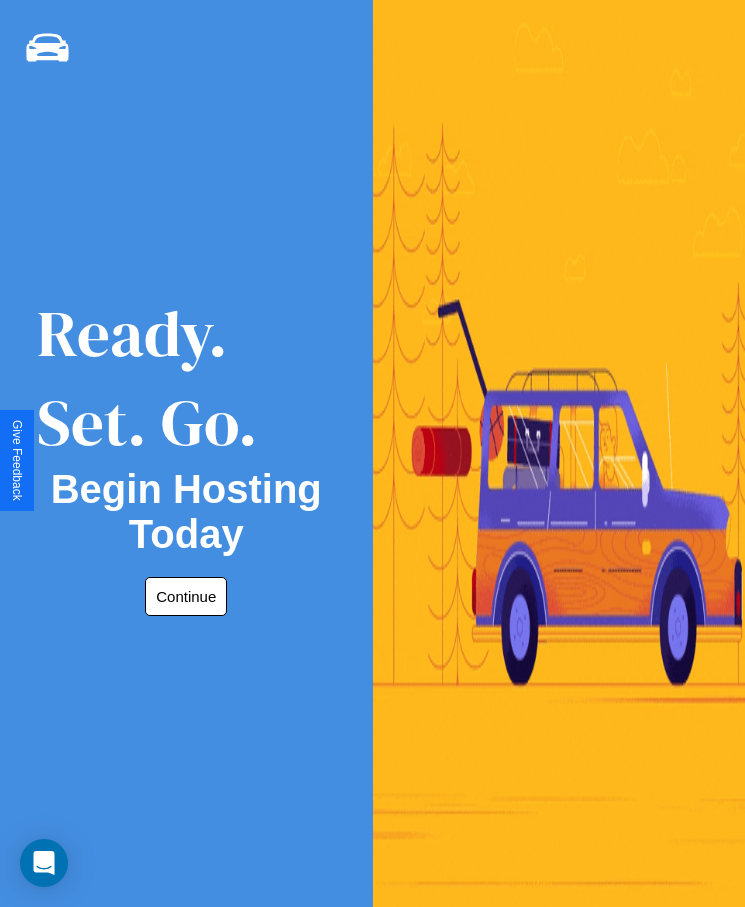 click on "Continue" at bounding box center (186, 596) 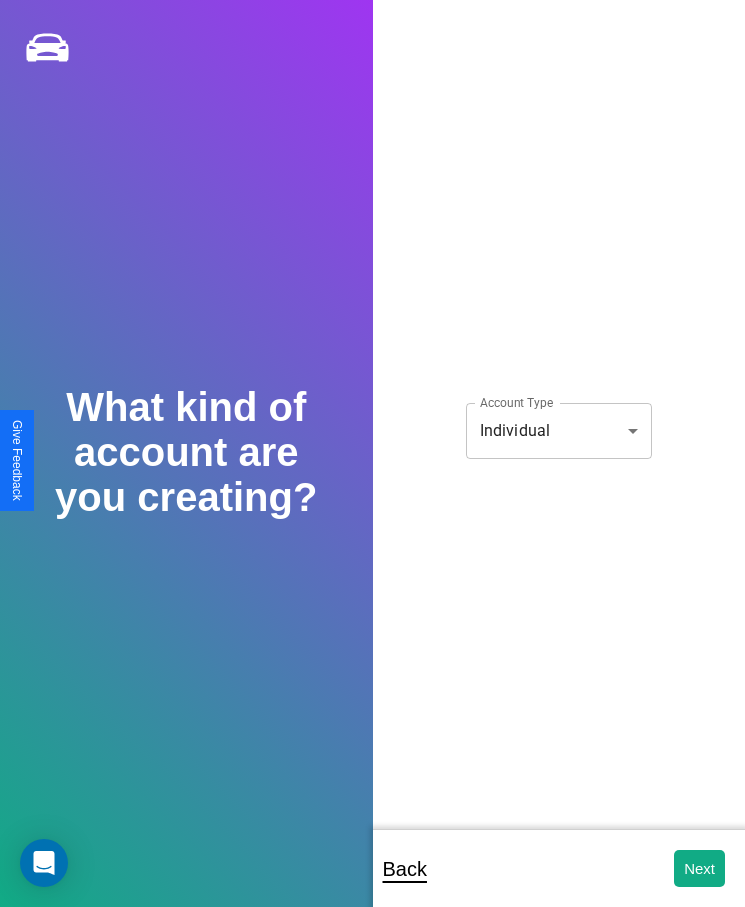 click on "**********" at bounding box center [372, 467] 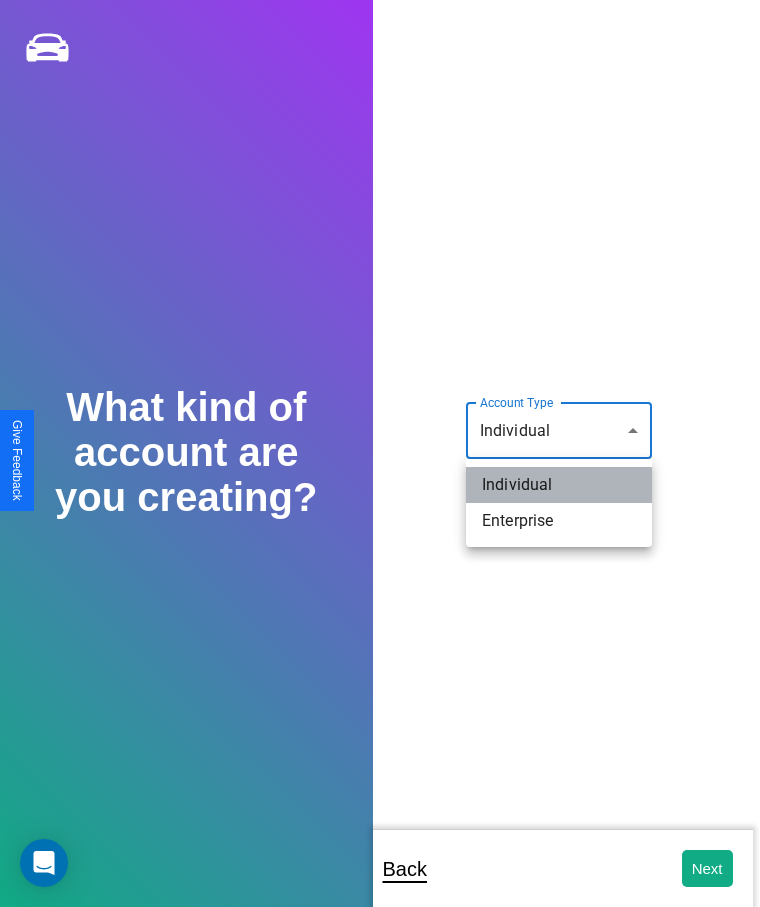 click on "Individual" at bounding box center [559, 485] 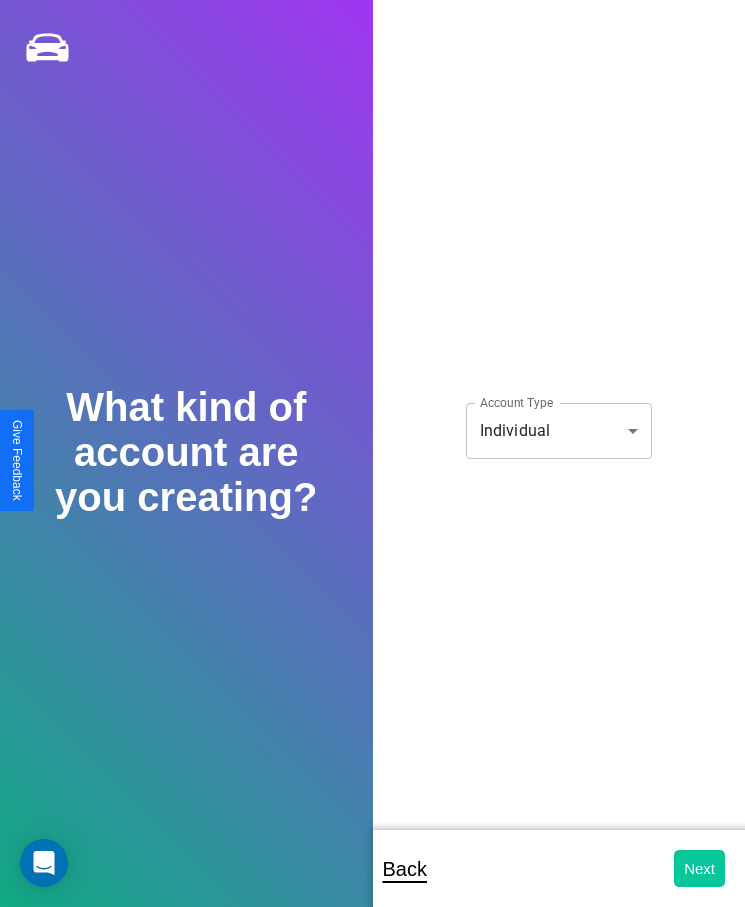 click on "Next" at bounding box center [699, 868] 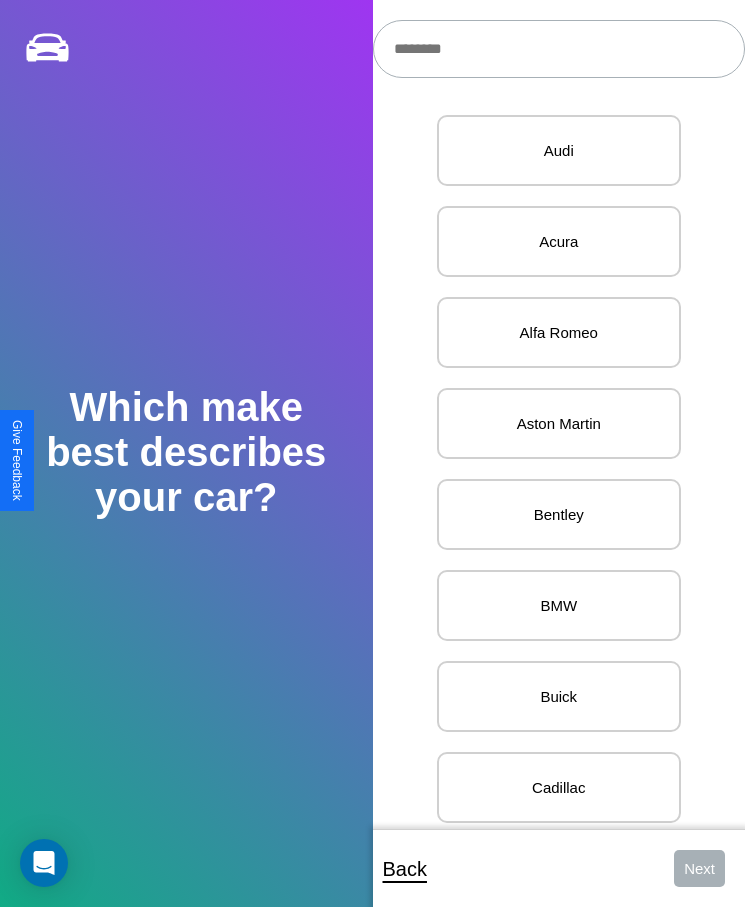 click at bounding box center [559, 49] 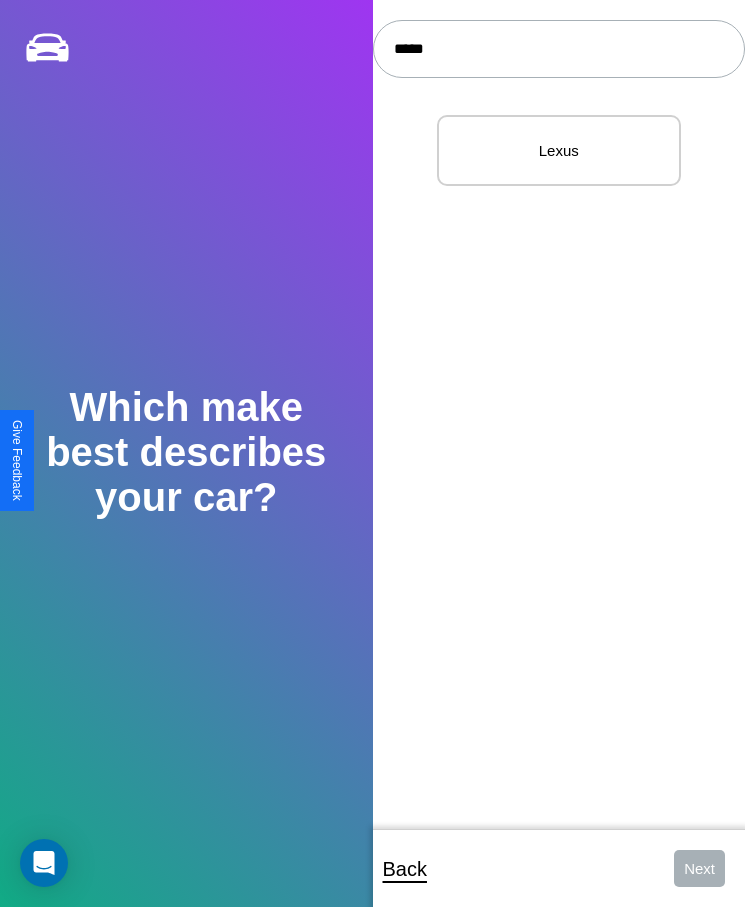 type on "*****" 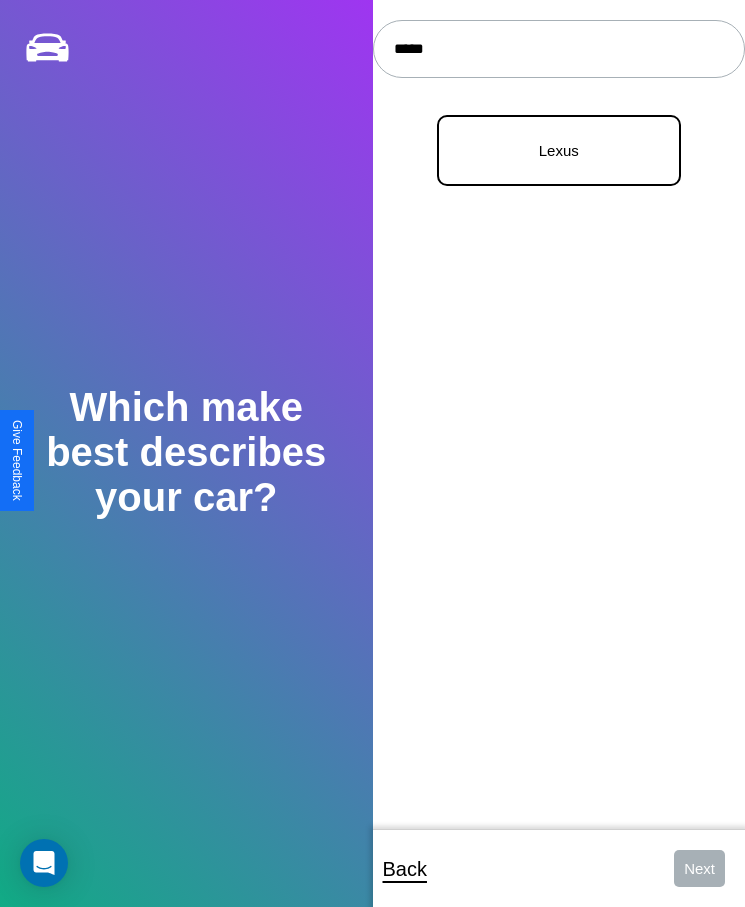 click on "Lexus" at bounding box center (559, 150) 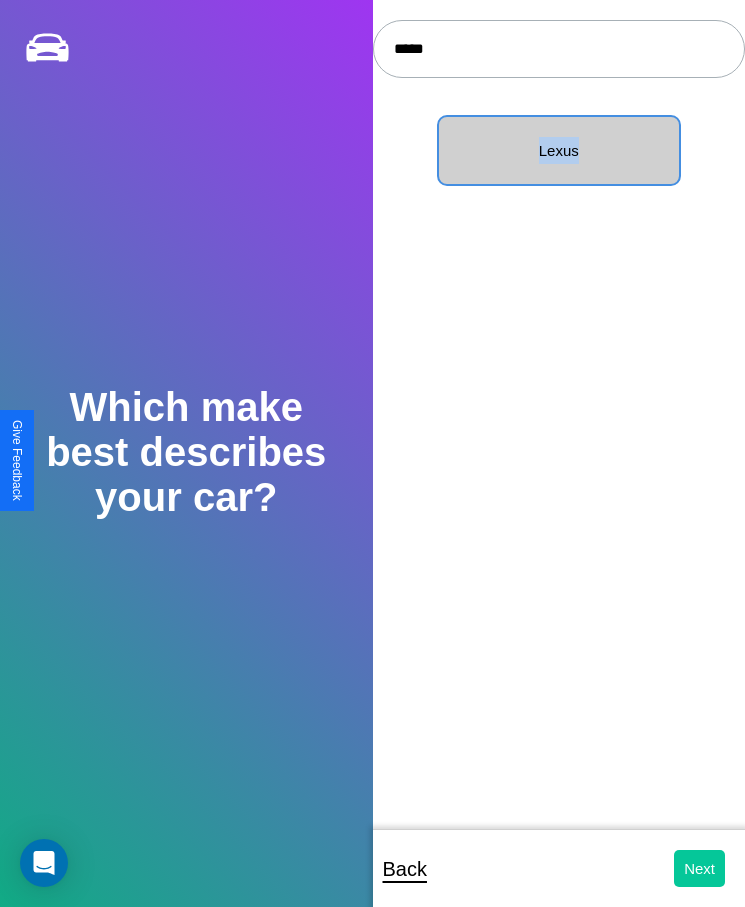 click on "Next" at bounding box center [699, 868] 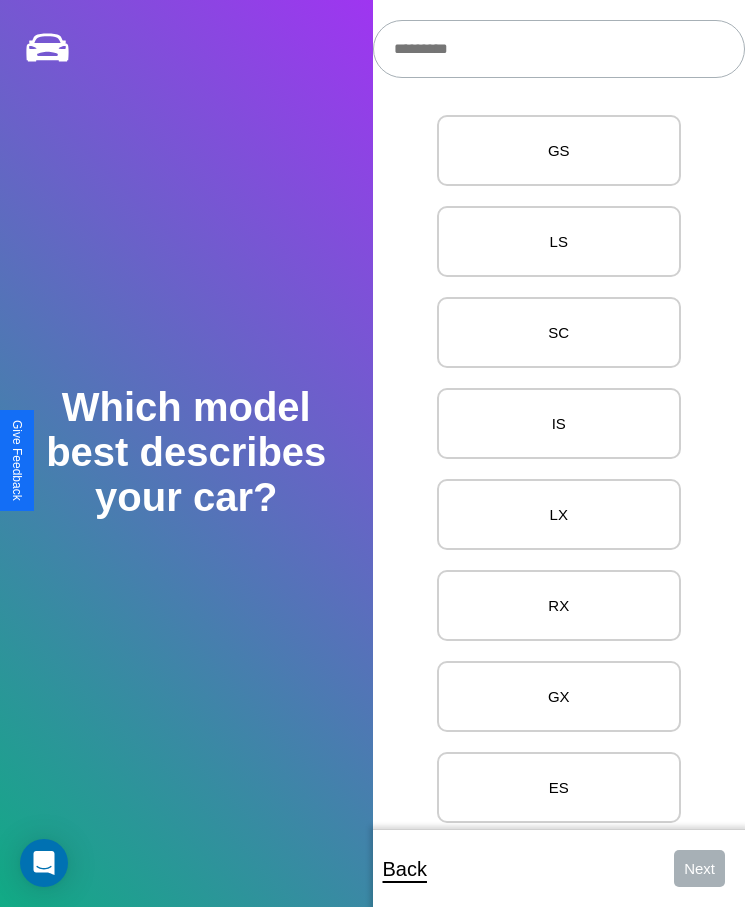 scroll, scrollTop: 27, scrollLeft: 0, axis: vertical 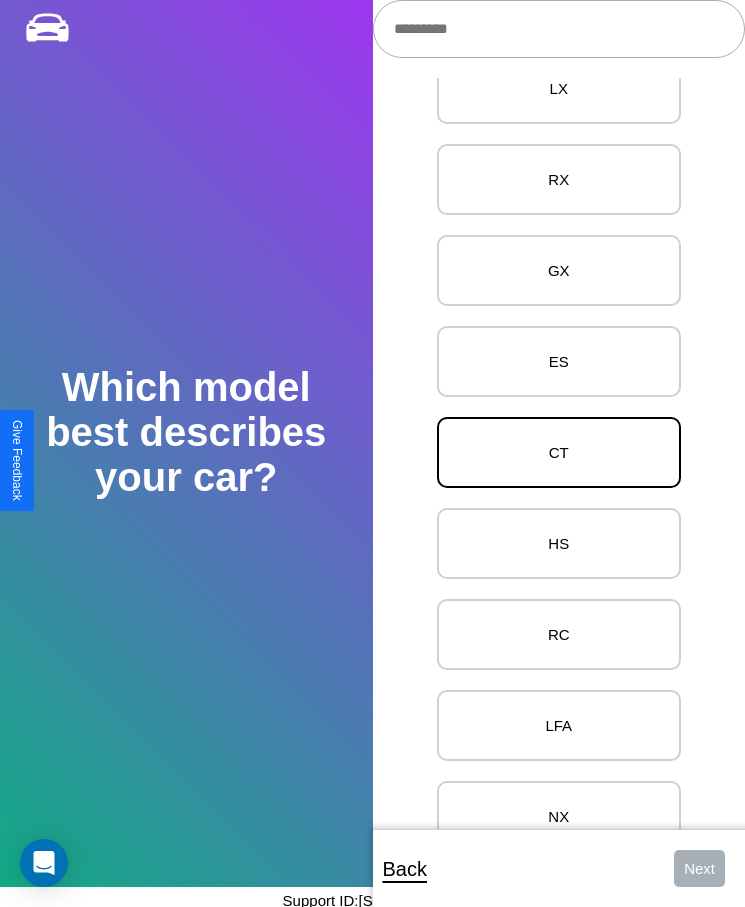 click on "CT" at bounding box center (559, 452) 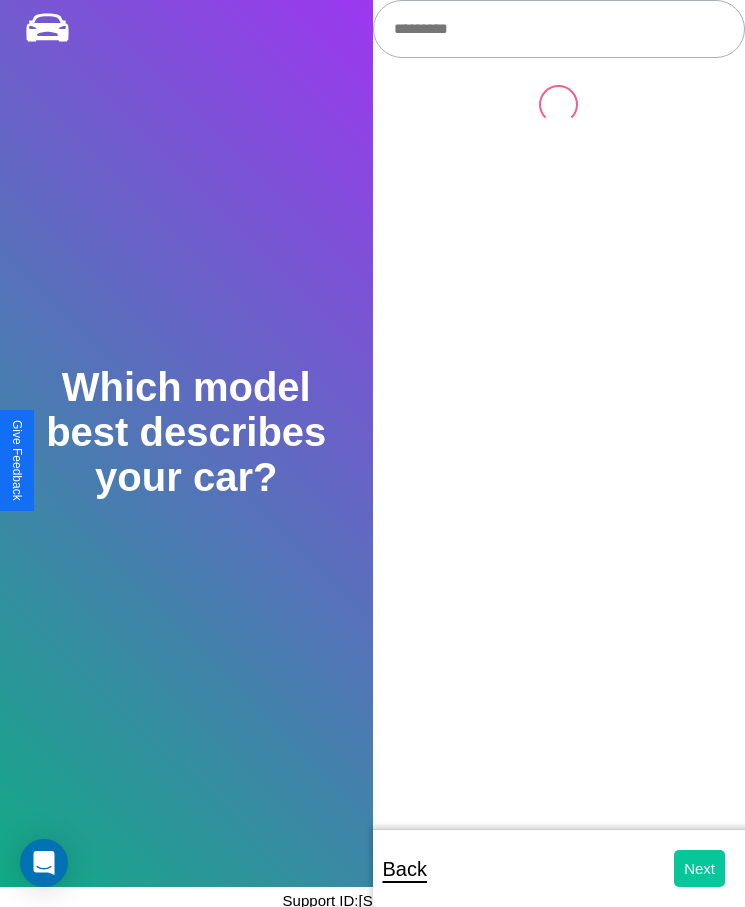scroll, scrollTop: 0, scrollLeft: 0, axis: both 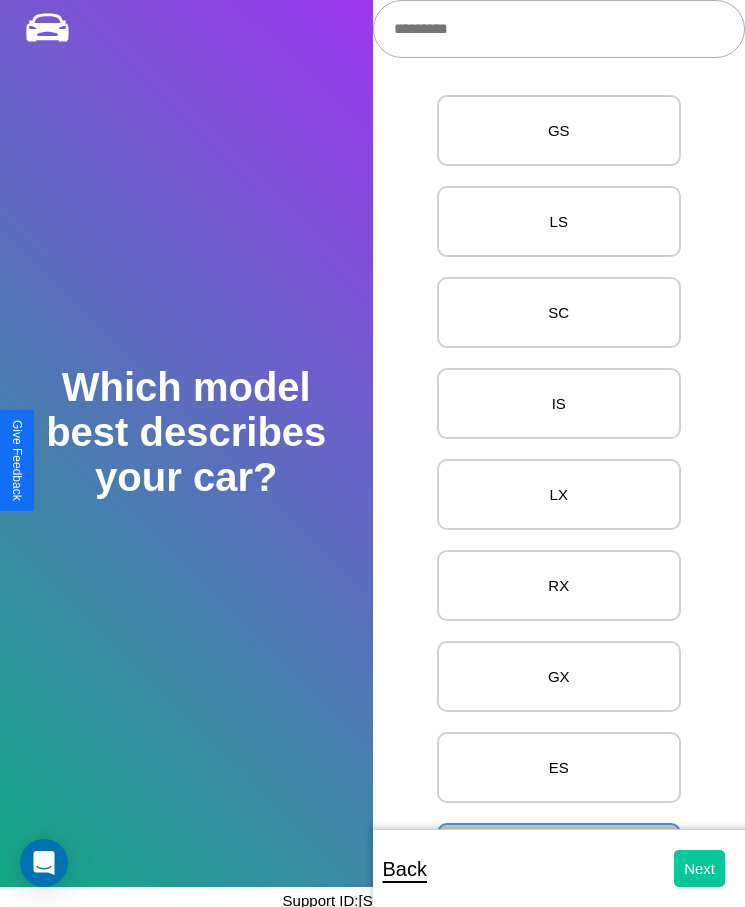 click on "Next" at bounding box center [699, 868] 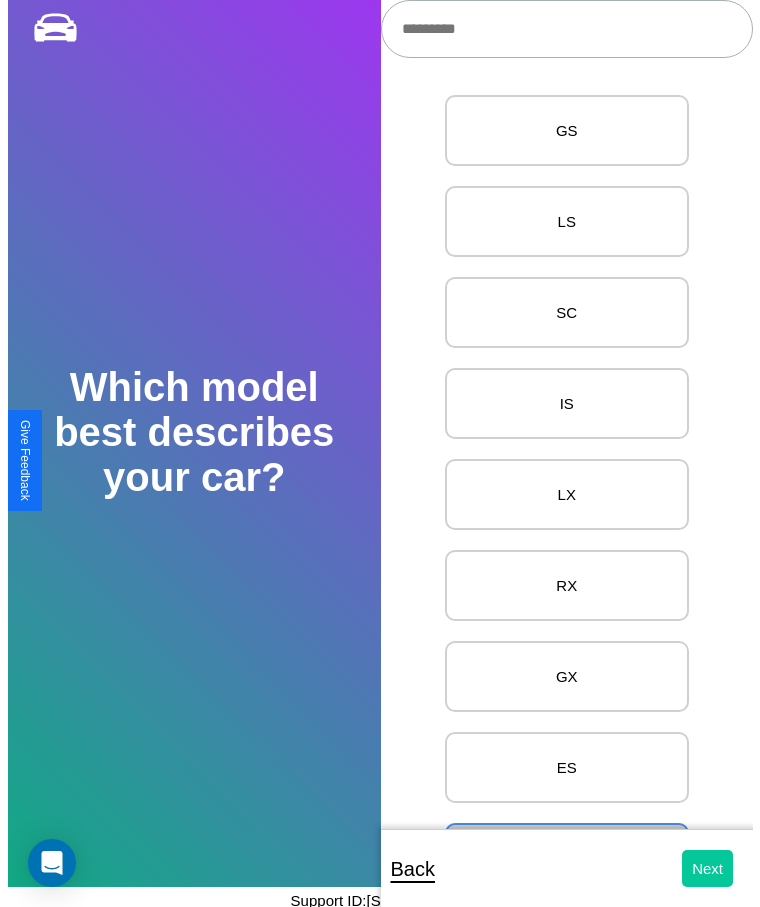 scroll, scrollTop: 0, scrollLeft: 0, axis: both 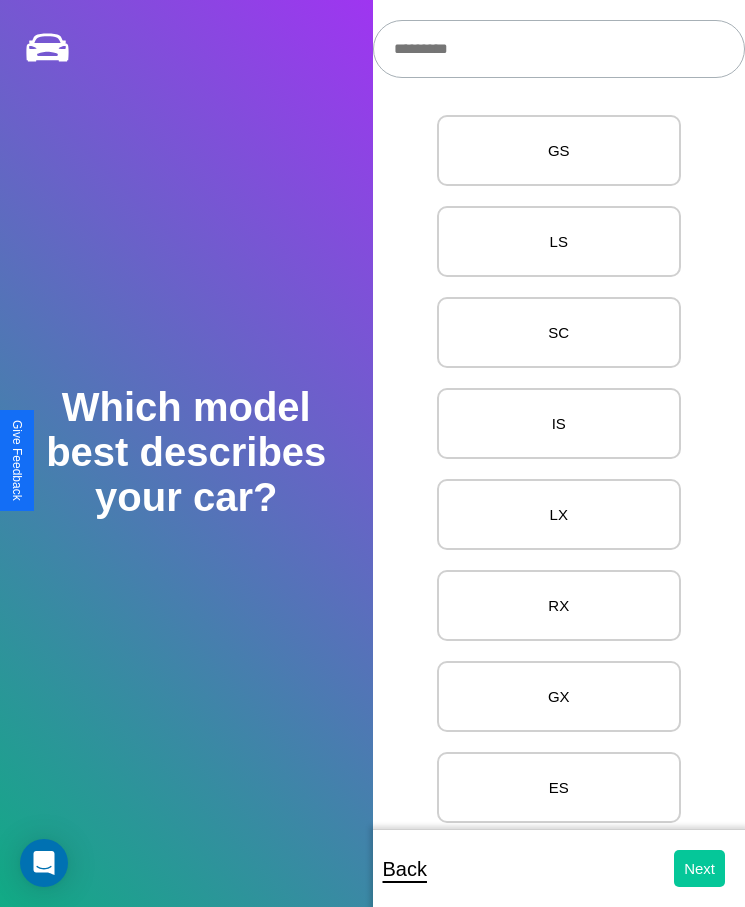 select on "*****" 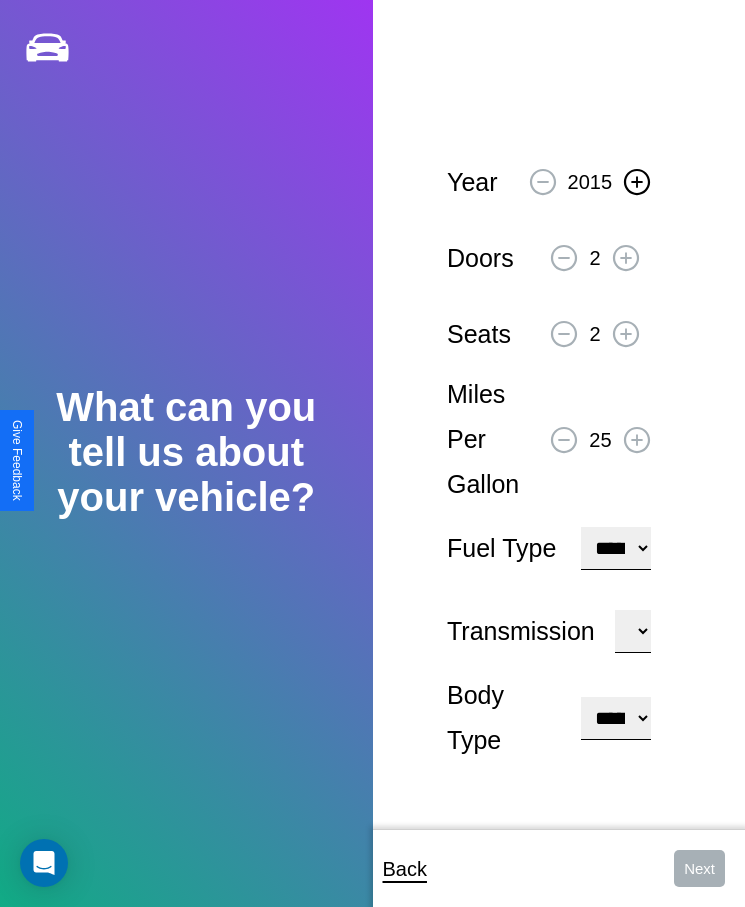click 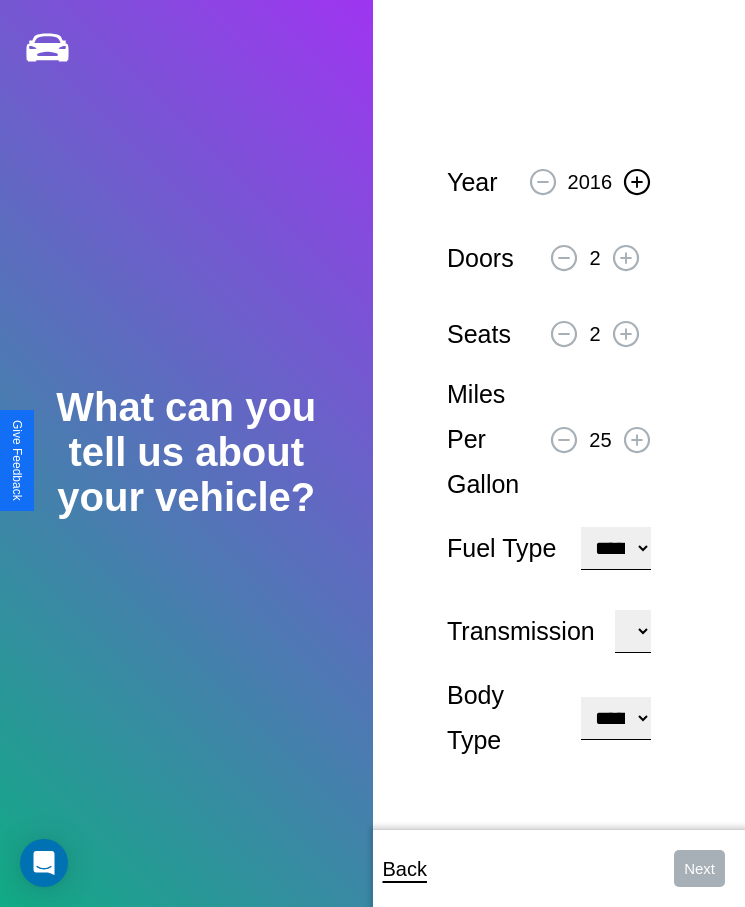 click 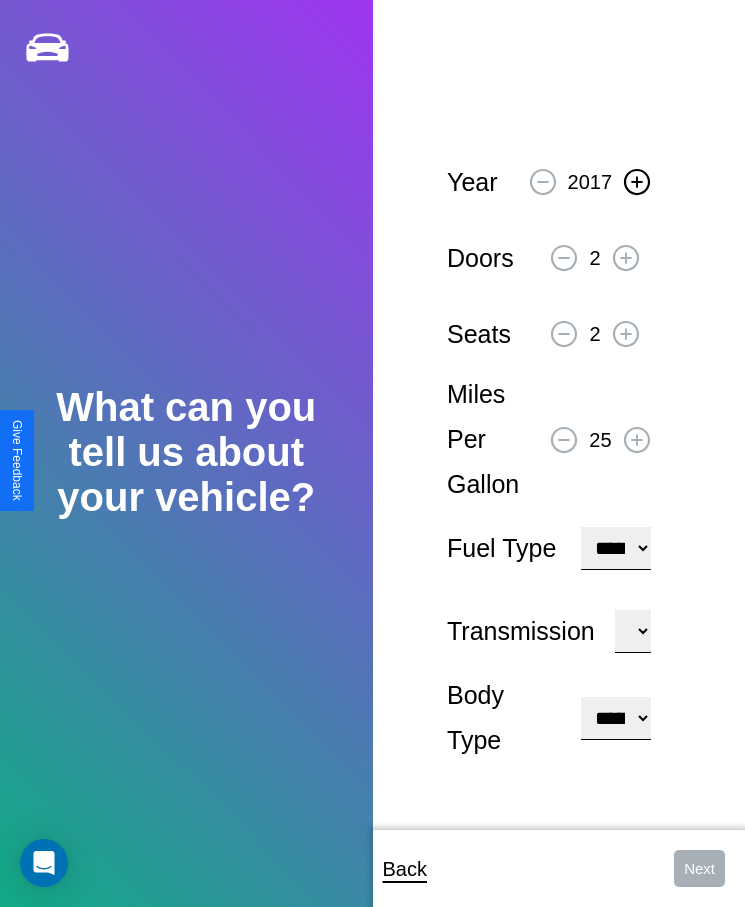 click 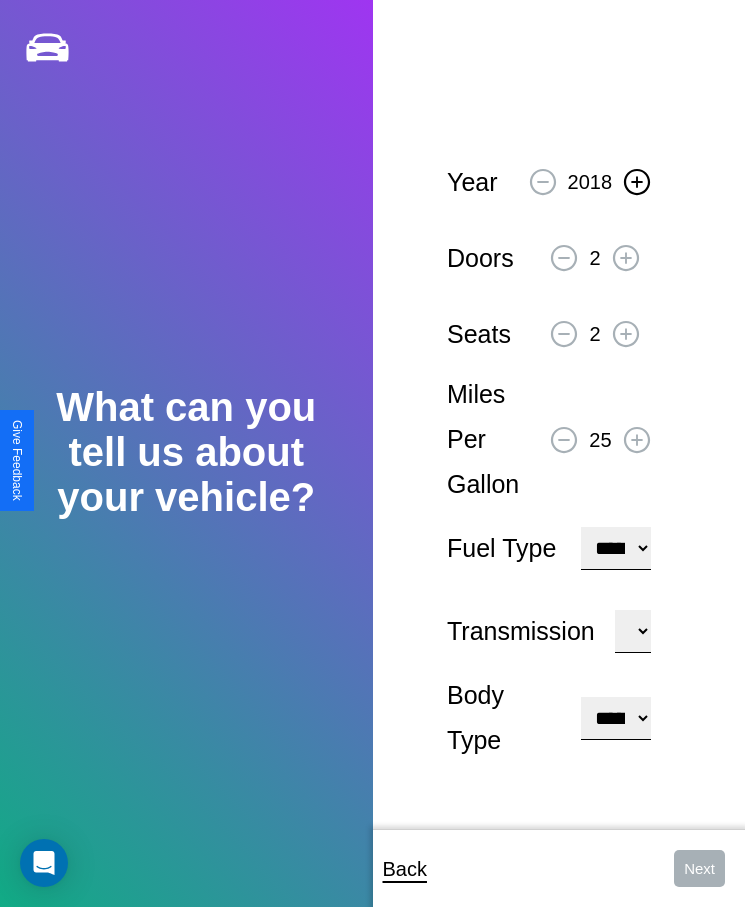 click 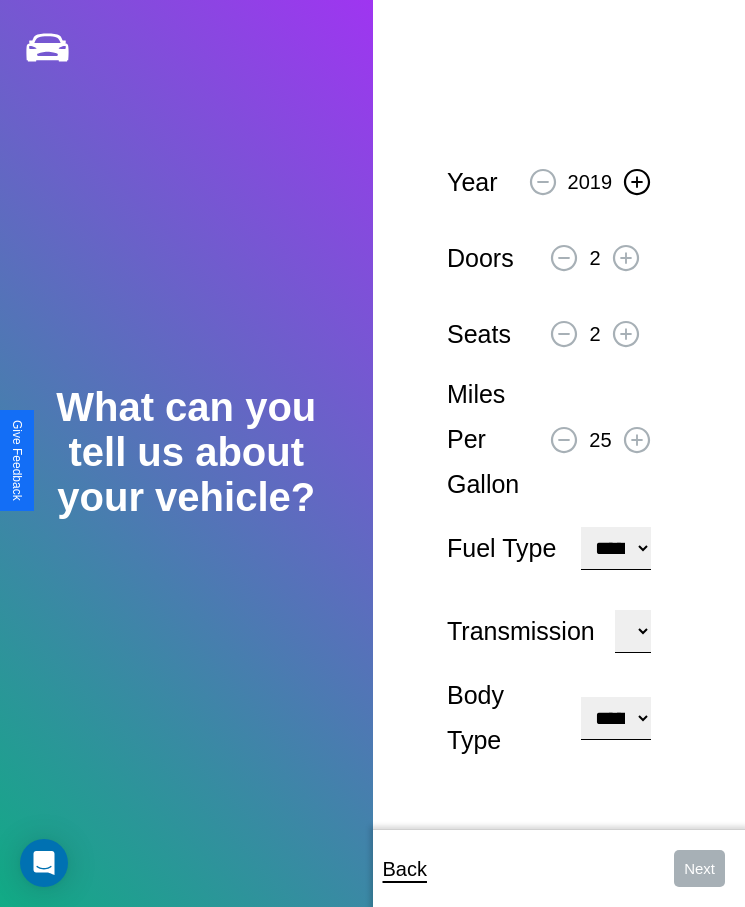 click 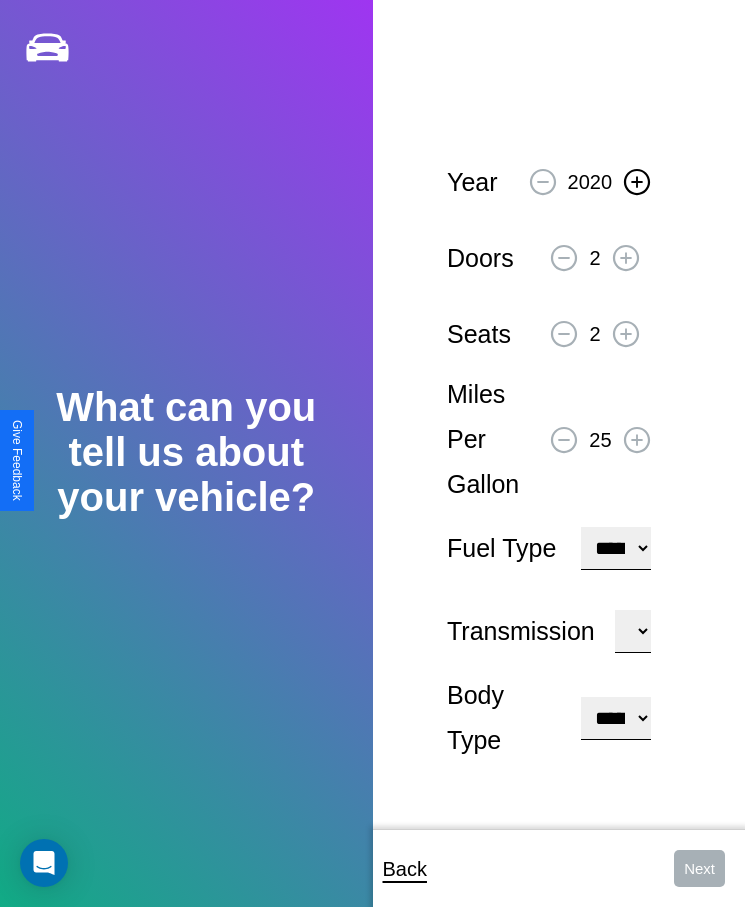 click 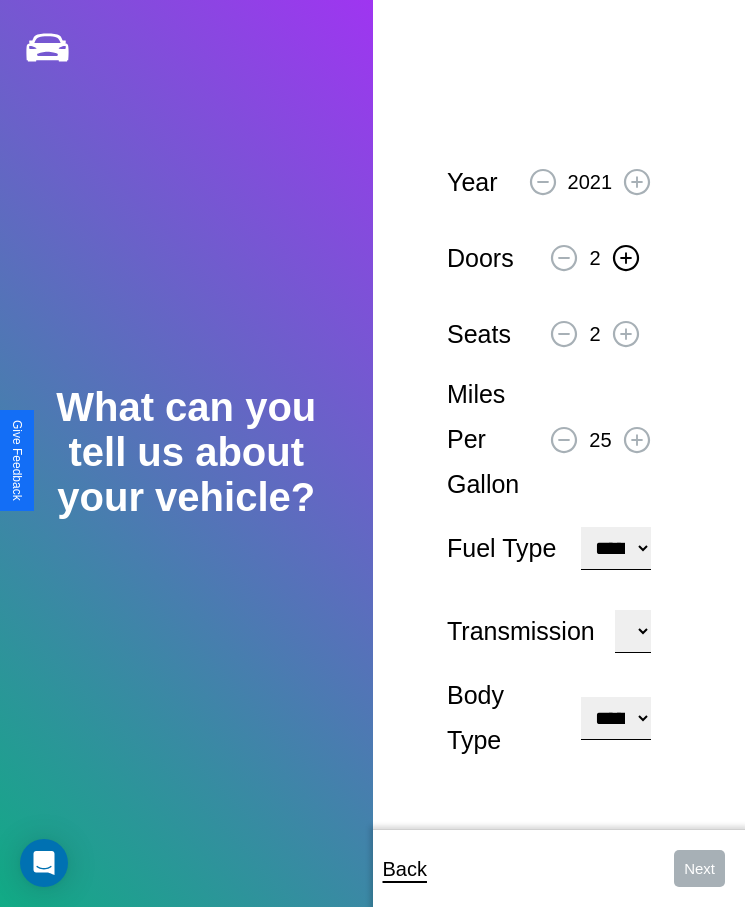 click 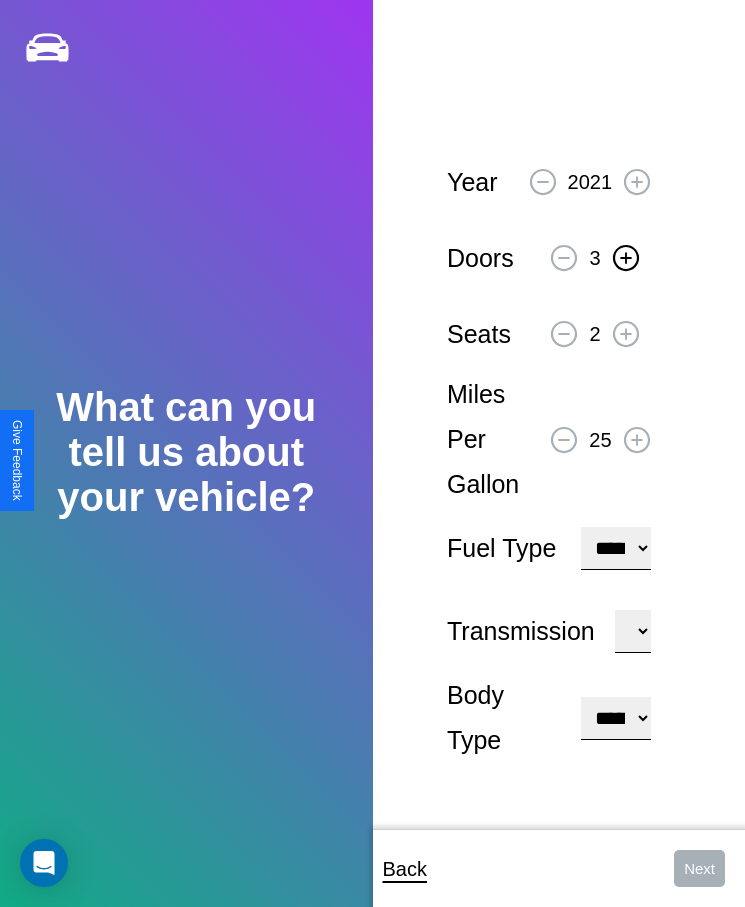 click 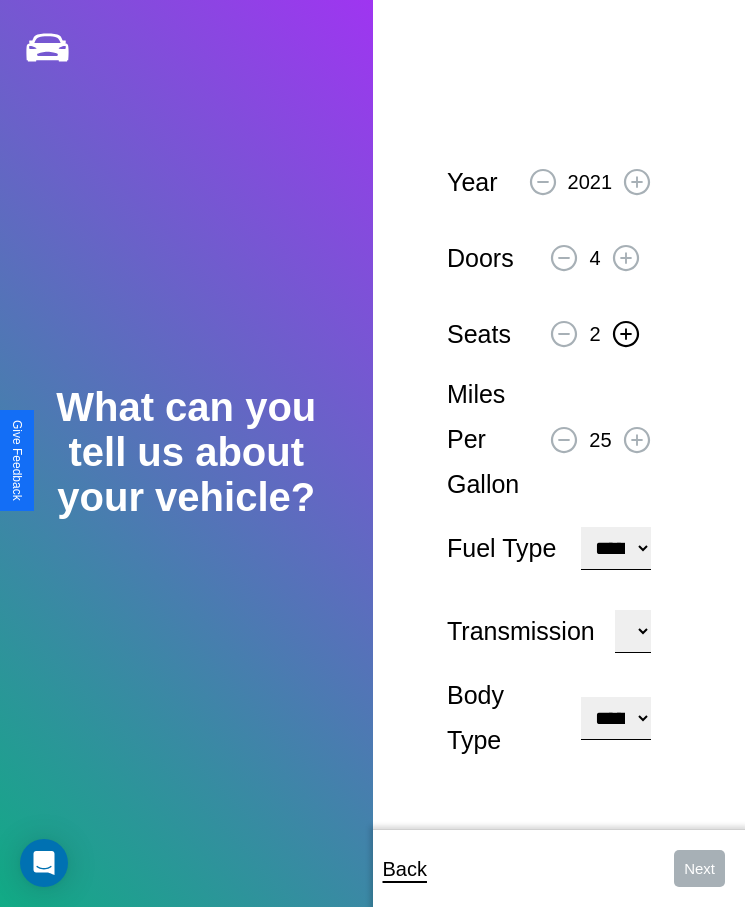 click 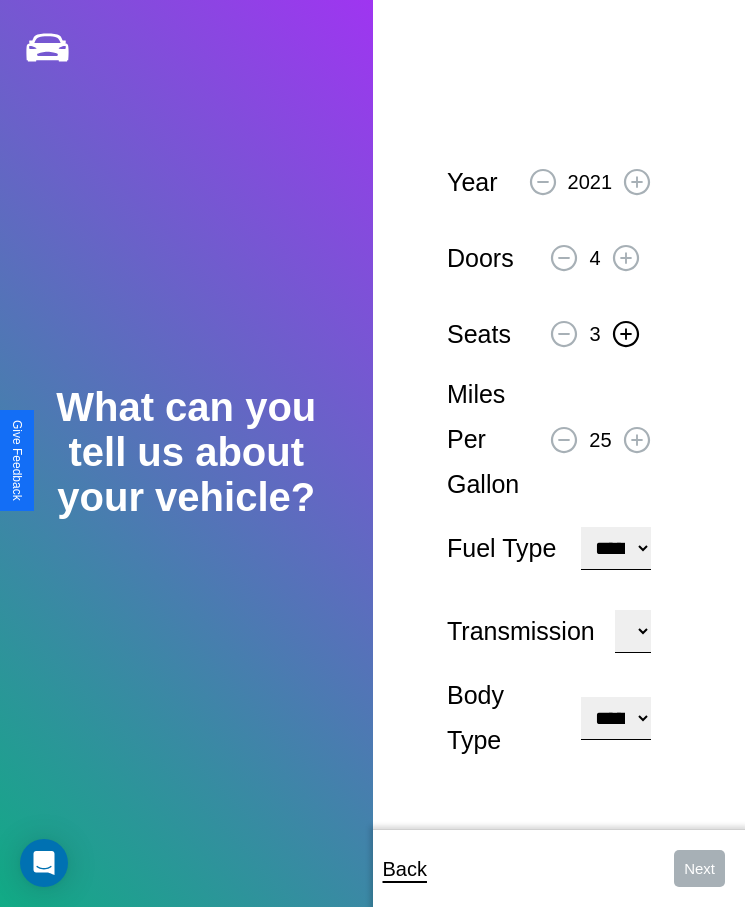 click 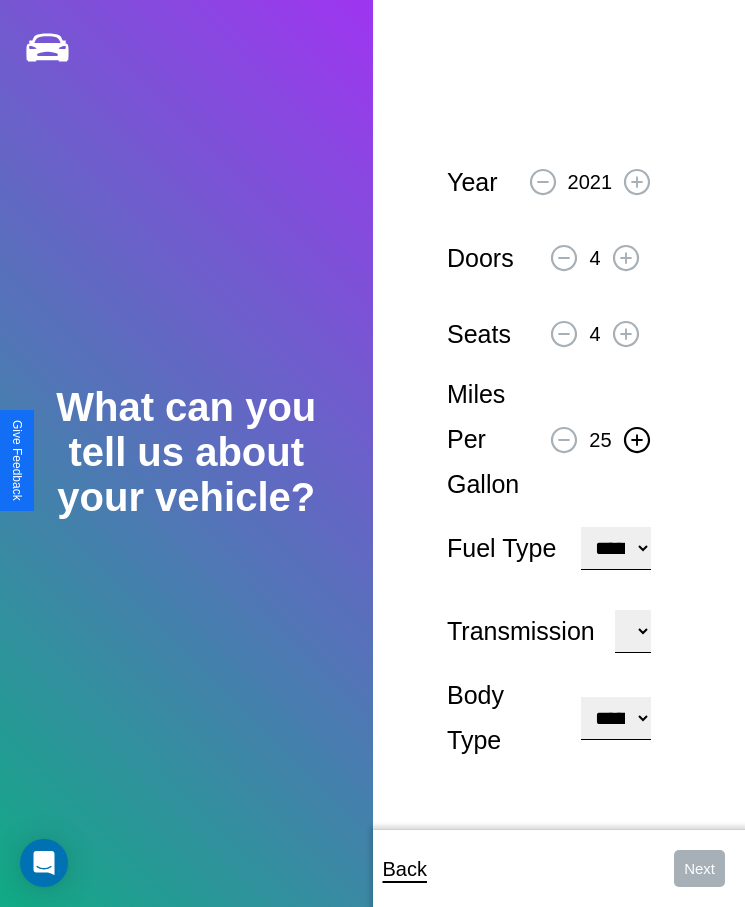 click 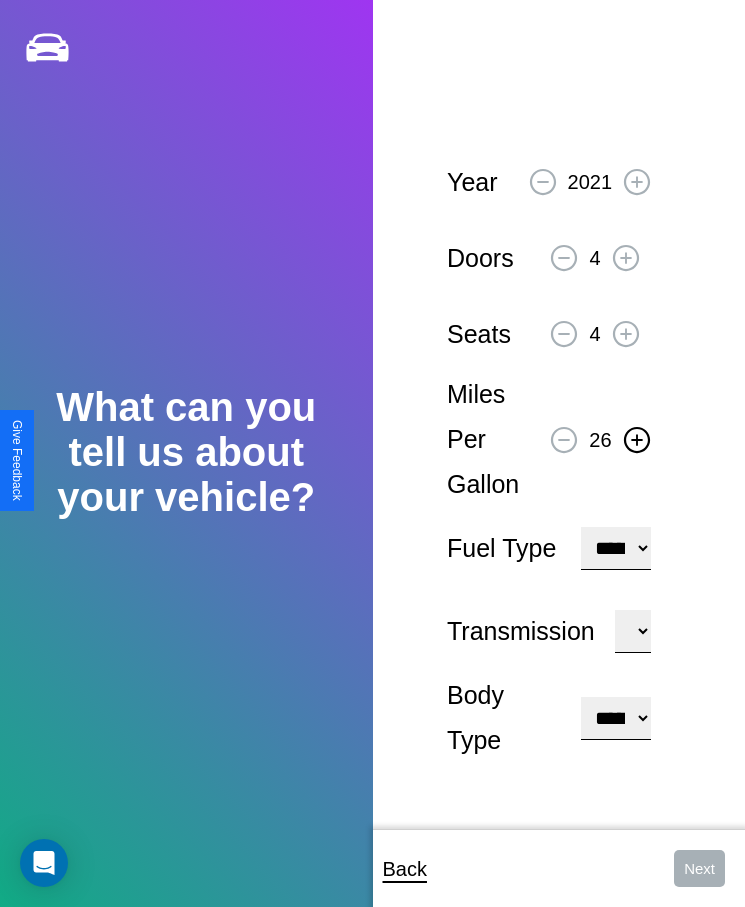 click 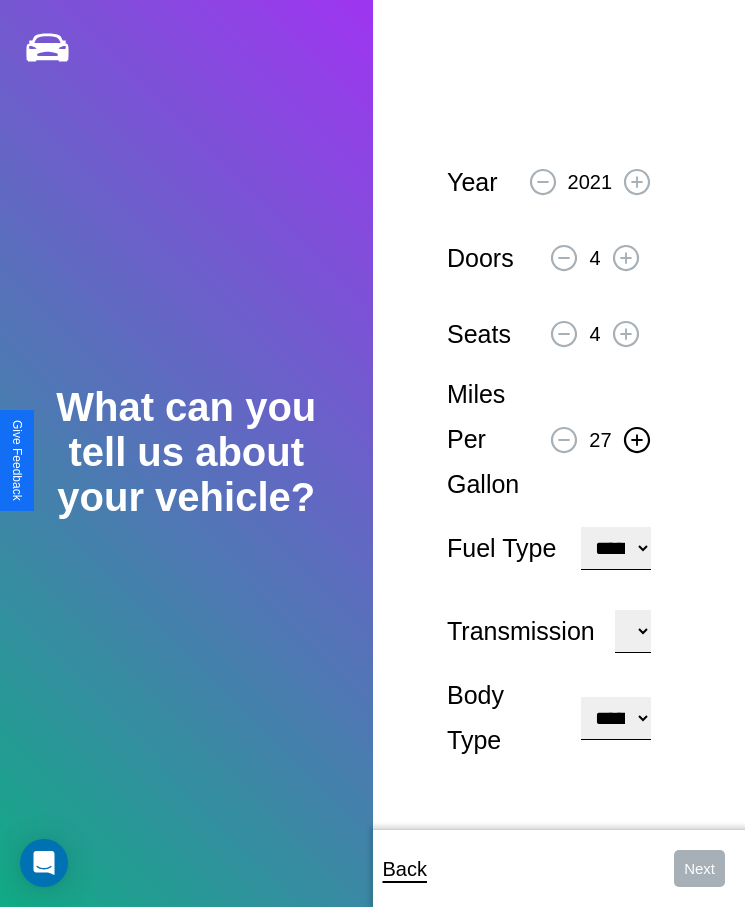 click on "**********" at bounding box center (615, 548) 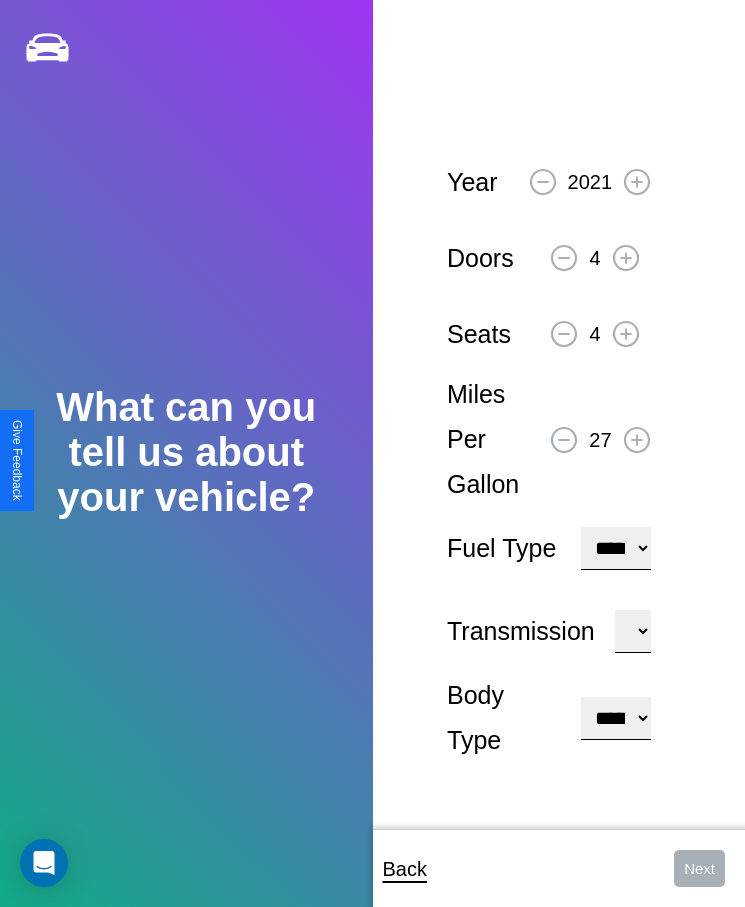 select on "**********" 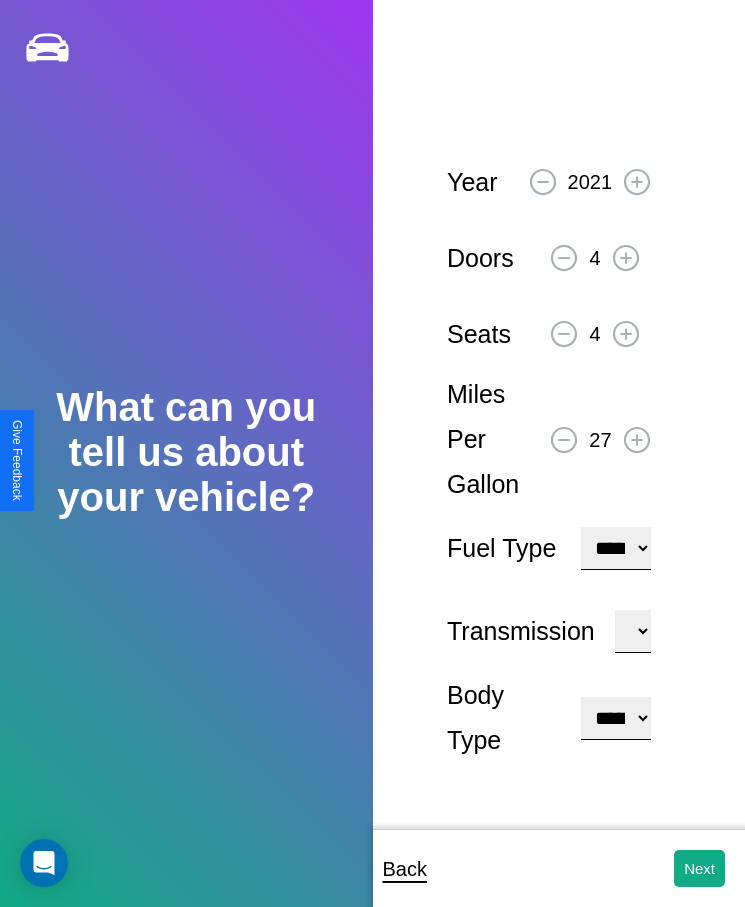 click on "**********" at bounding box center [615, 718] 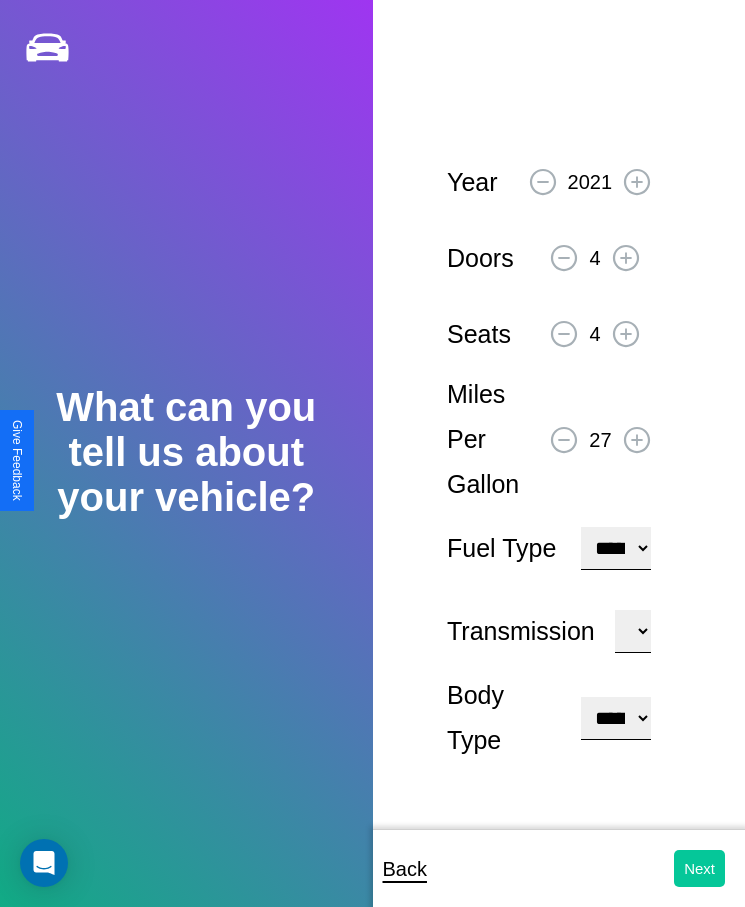 click on "Next" at bounding box center [699, 868] 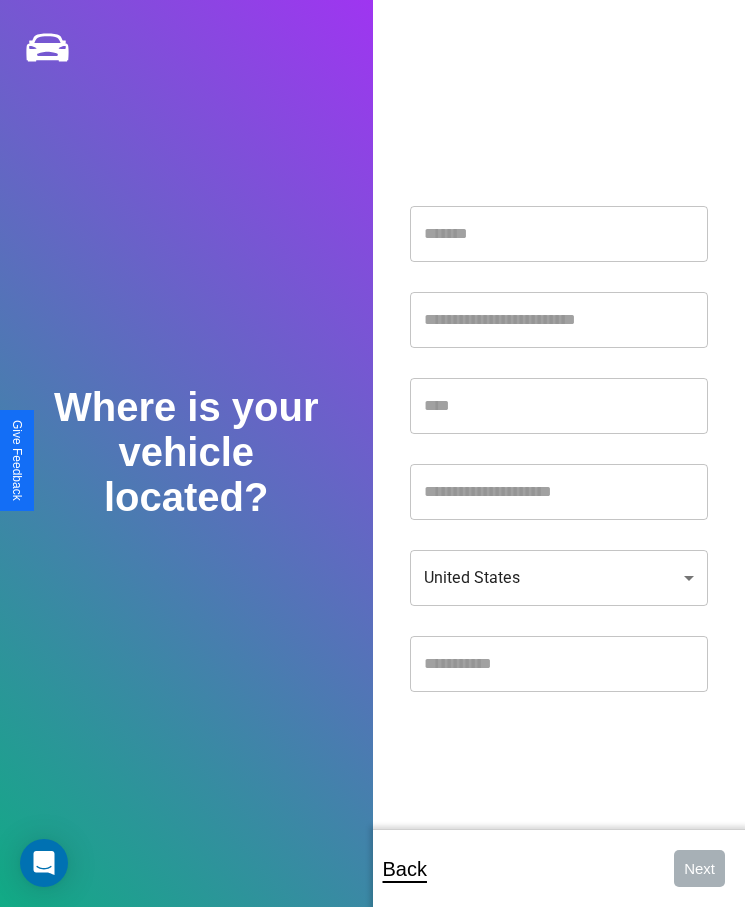 click at bounding box center [559, 234] 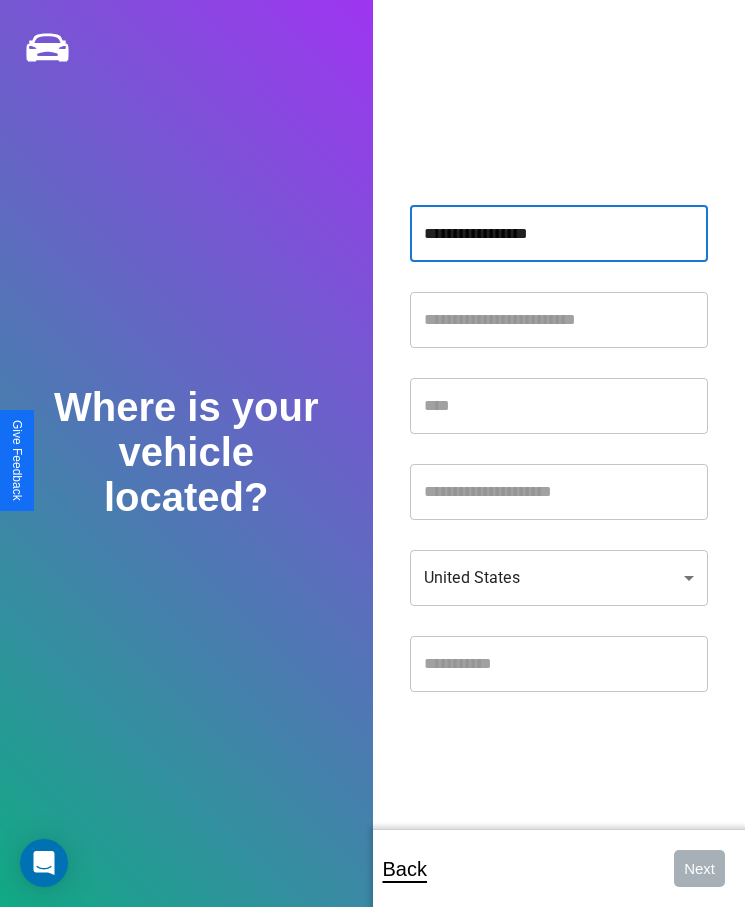 type on "**********" 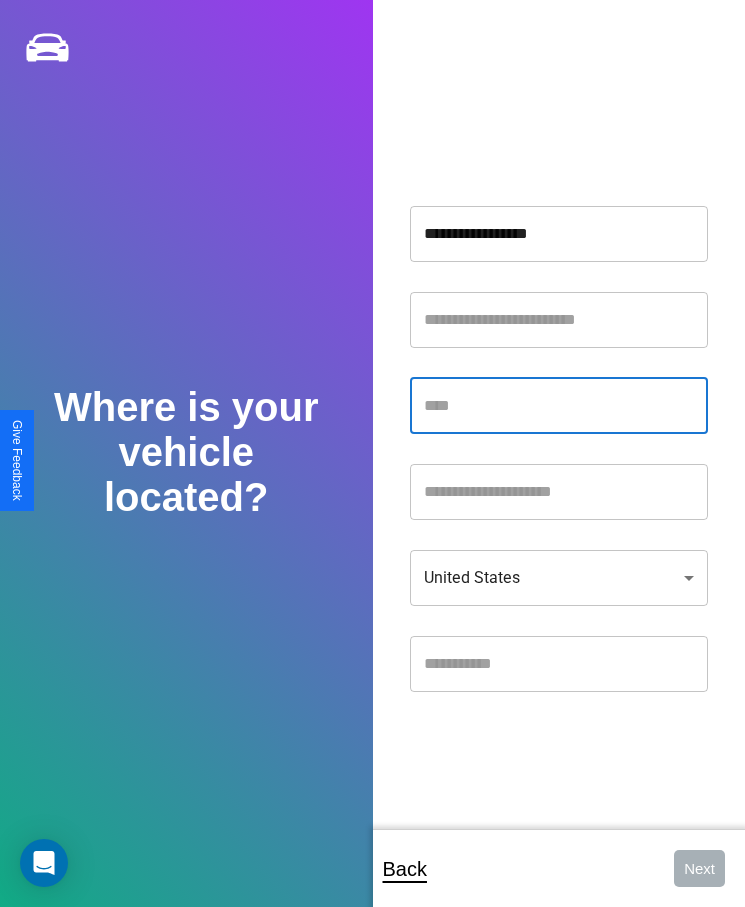 click at bounding box center (559, 406) 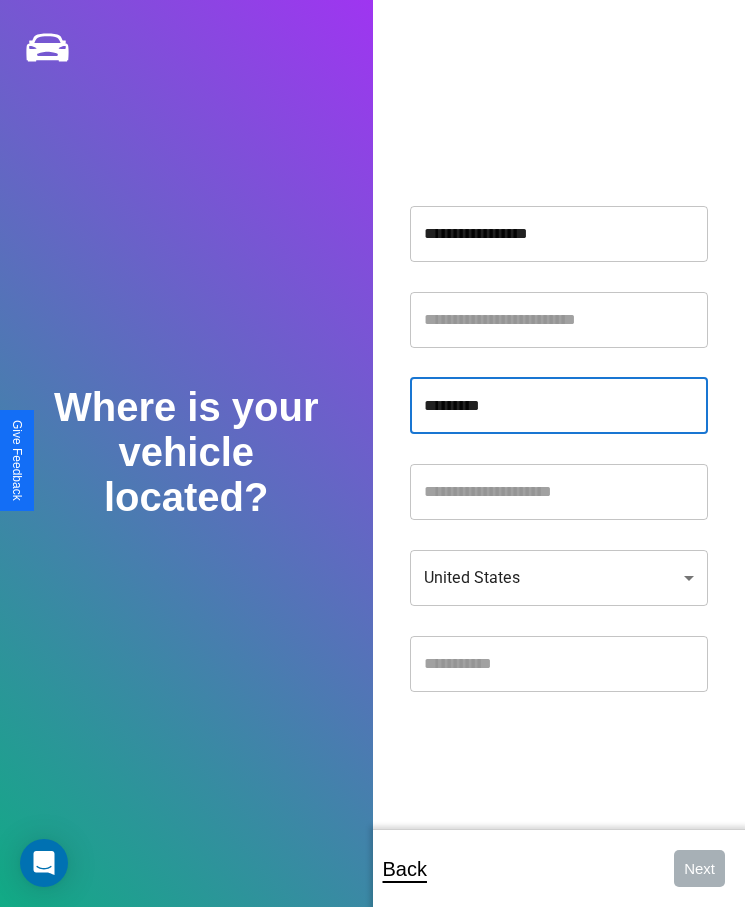 type on "*********" 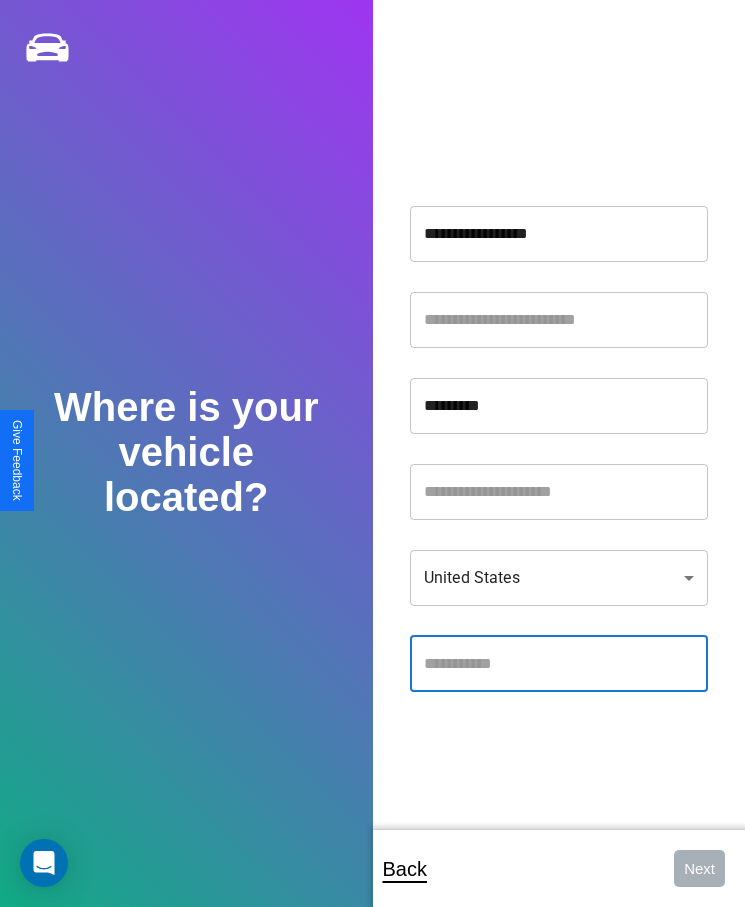 click at bounding box center (559, 664) 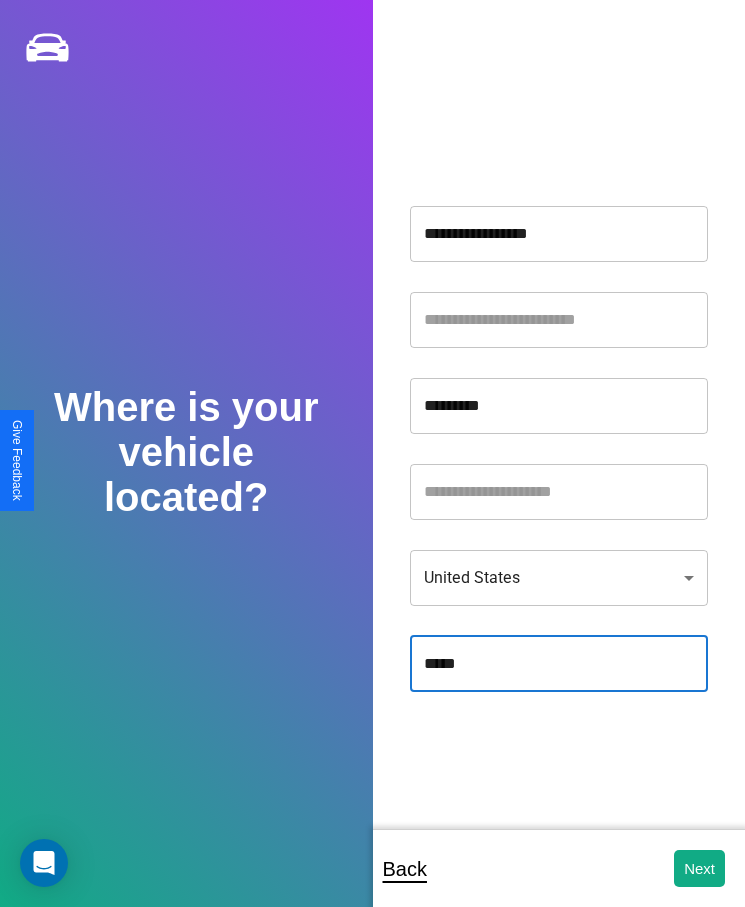 type on "*****" 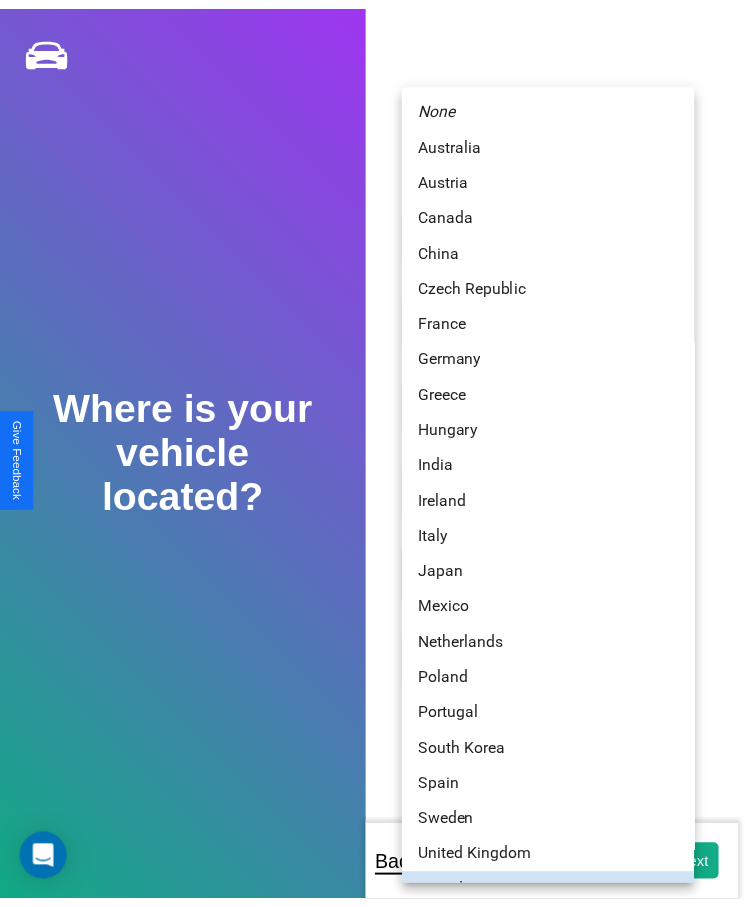 scroll, scrollTop: 25, scrollLeft: 0, axis: vertical 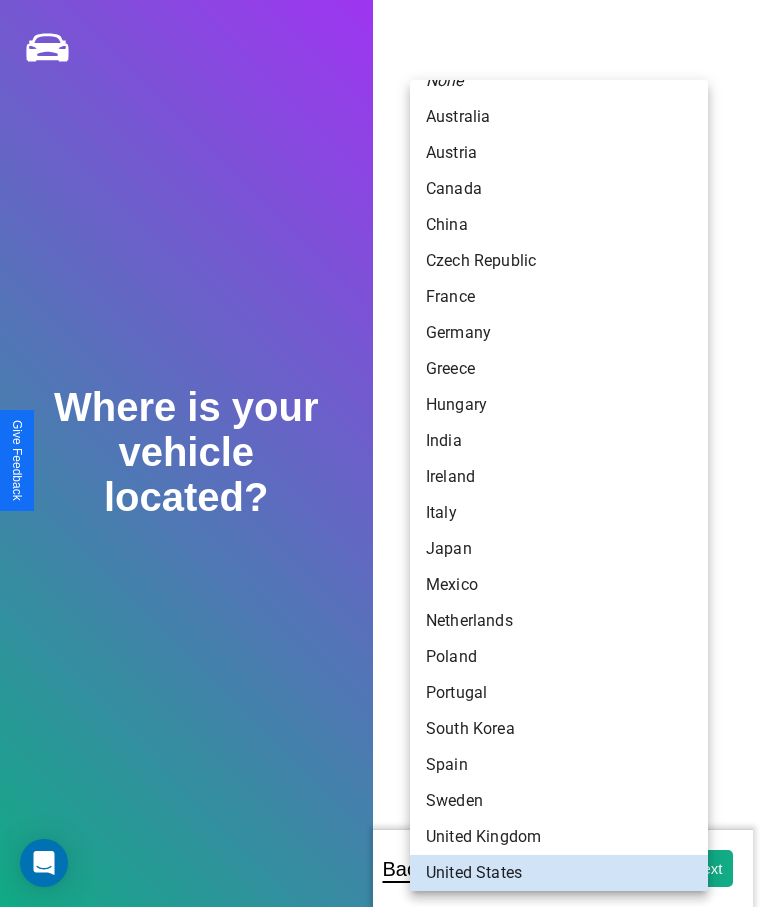 click on "Sweden" at bounding box center [559, 801] 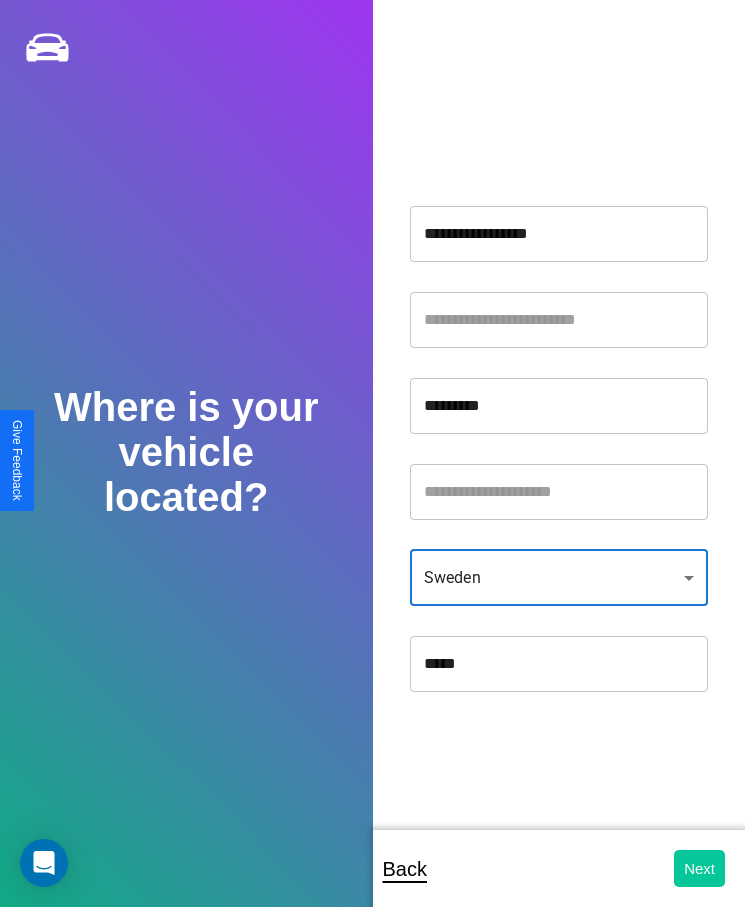 click on "Next" at bounding box center (699, 868) 